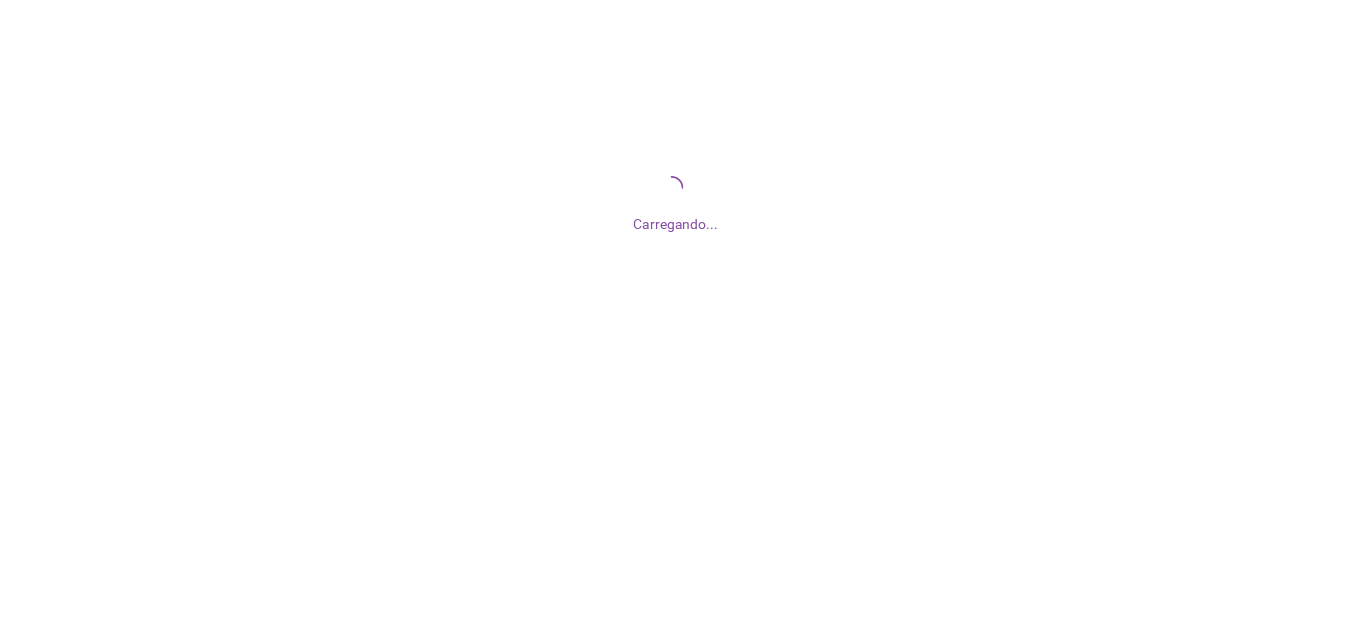 scroll, scrollTop: 0, scrollLeft: 0, axis: both 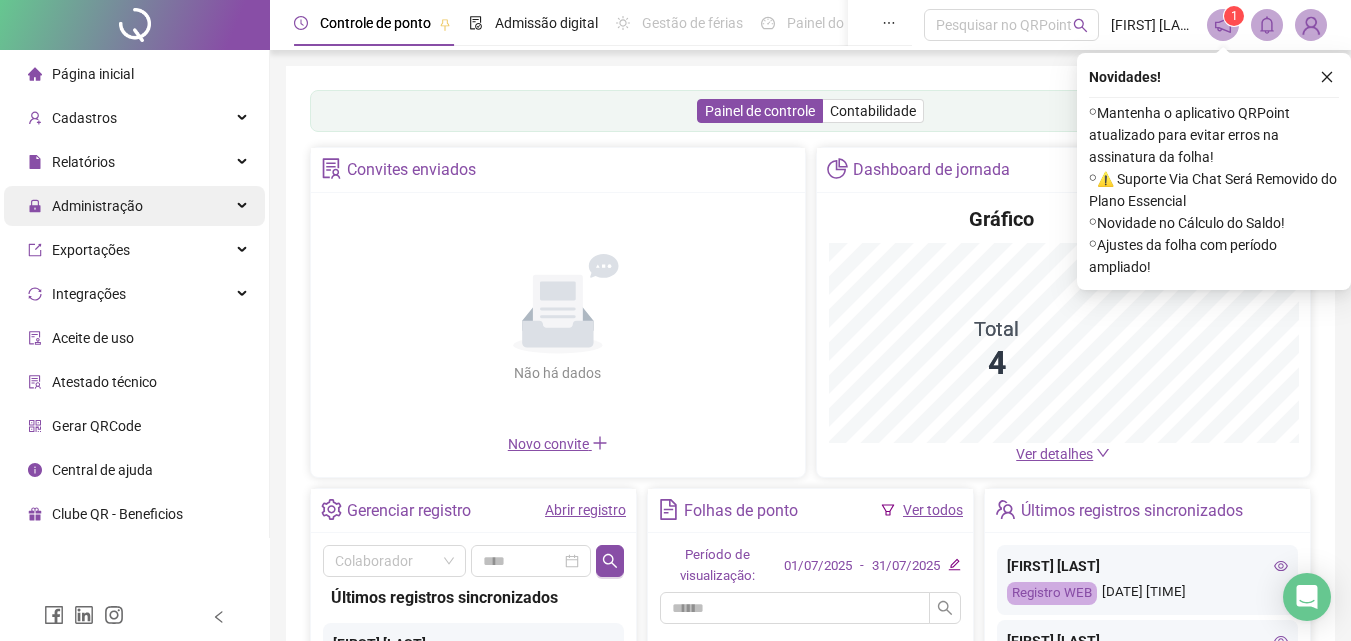 click on "Administração" at bounding box center [97, 206] 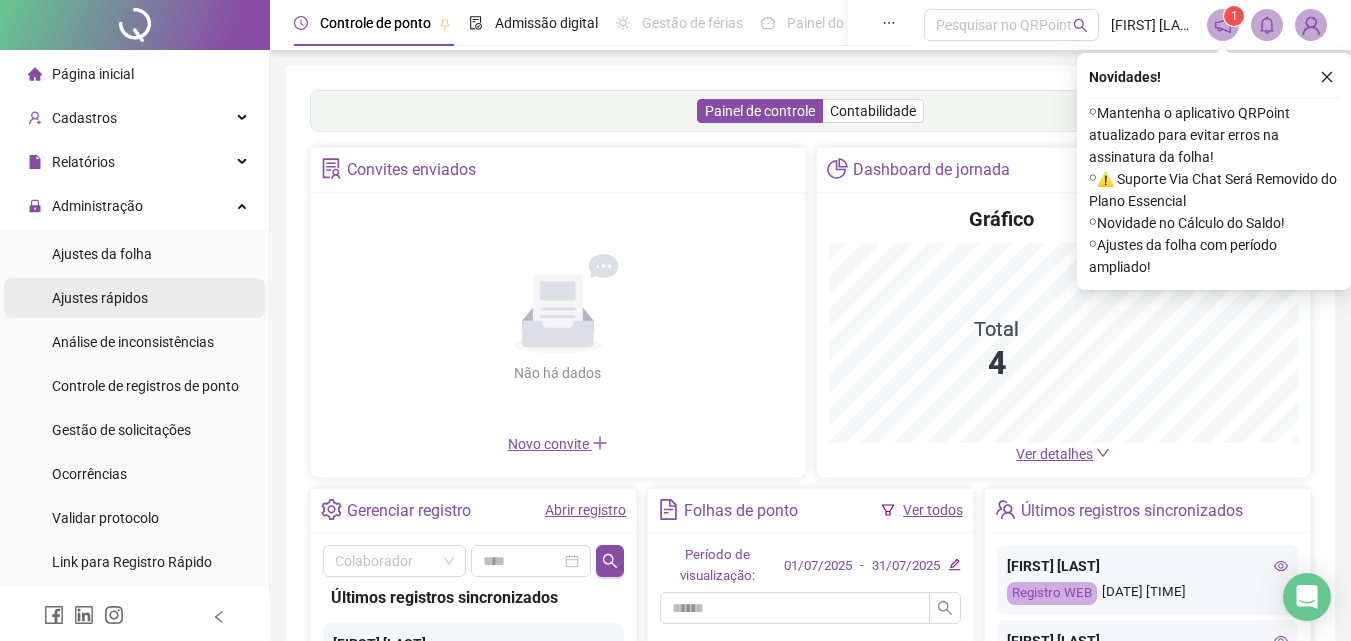 click on "Ajustes rápidos" at bounding box center (100, 298) 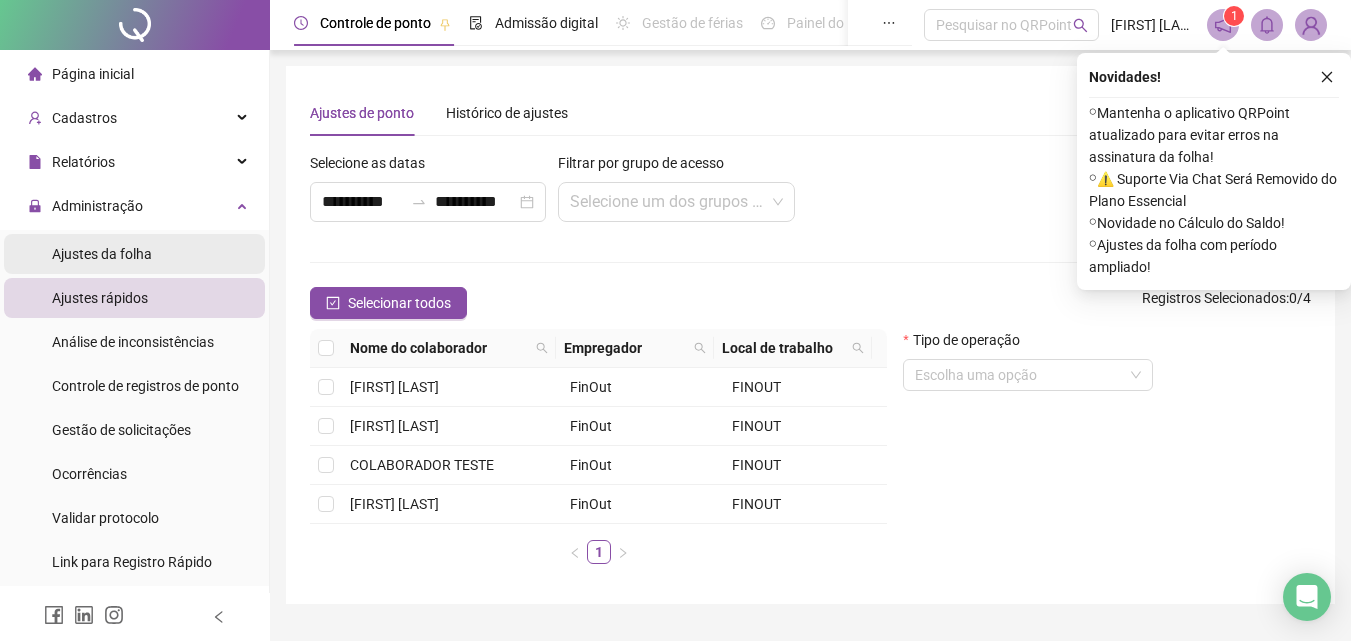 click on "Ajustes da folha" at bounding box center [102, 254] 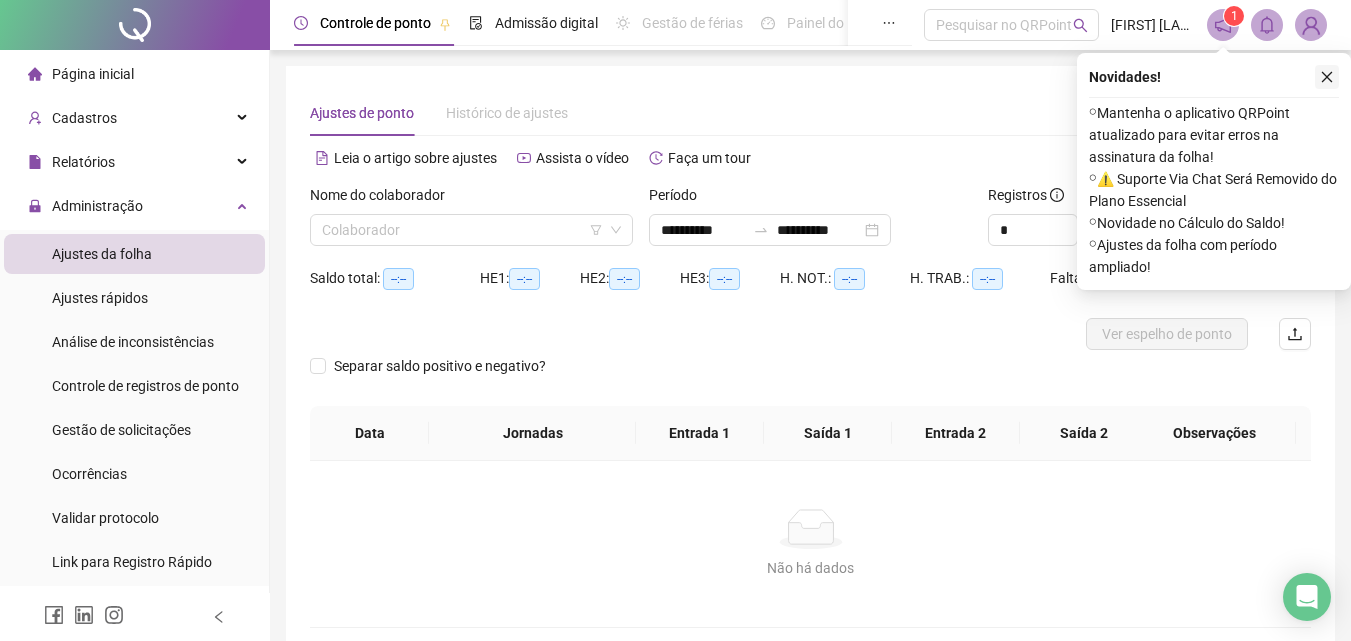 click 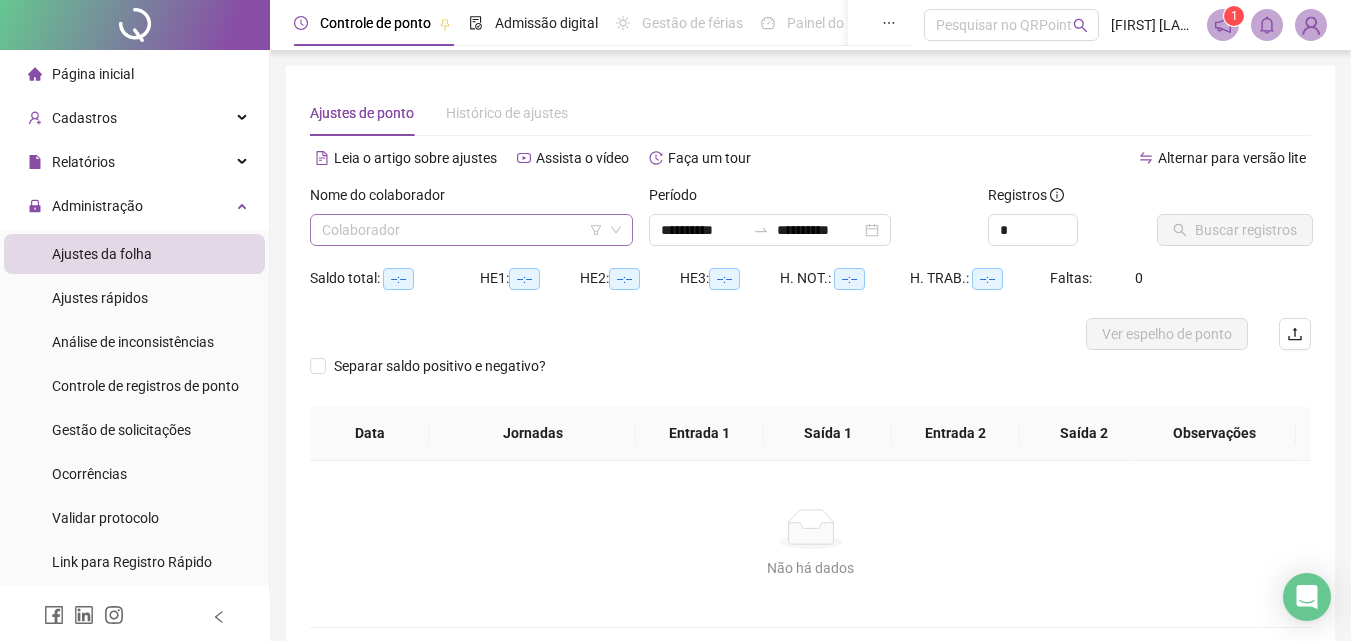 click at bounding box center (471, 230) 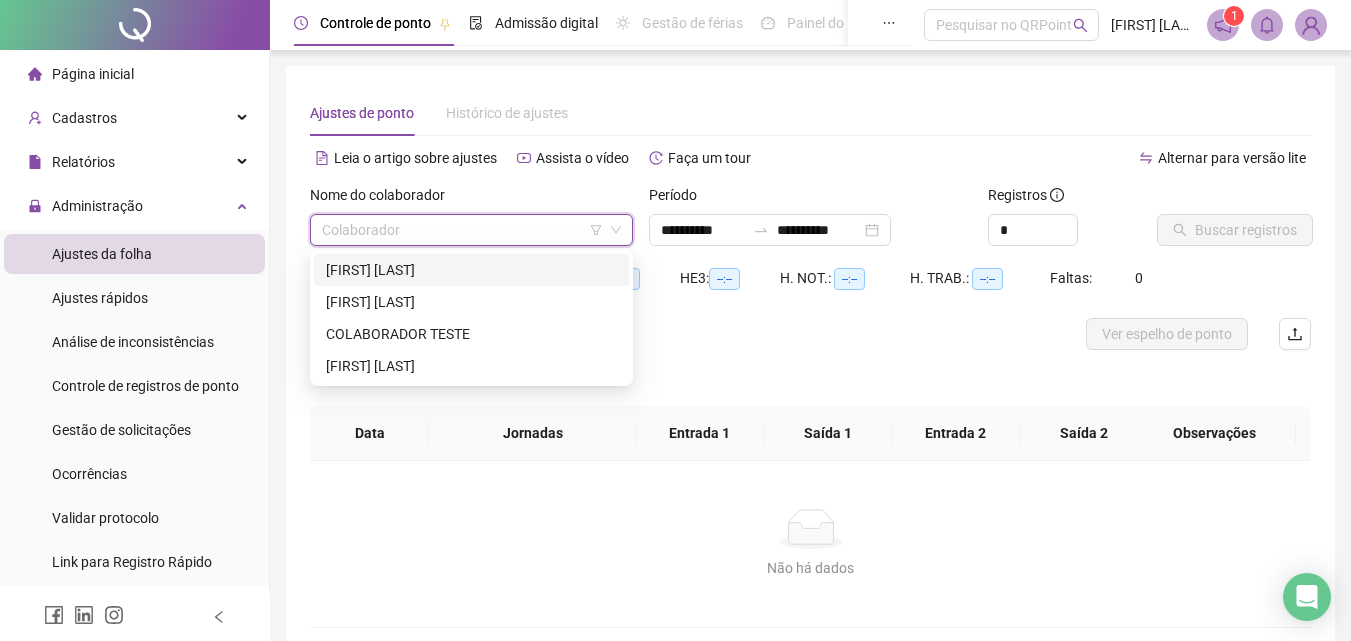 click on "[FIRST] [LAST]" at bounding box center [471, 270] 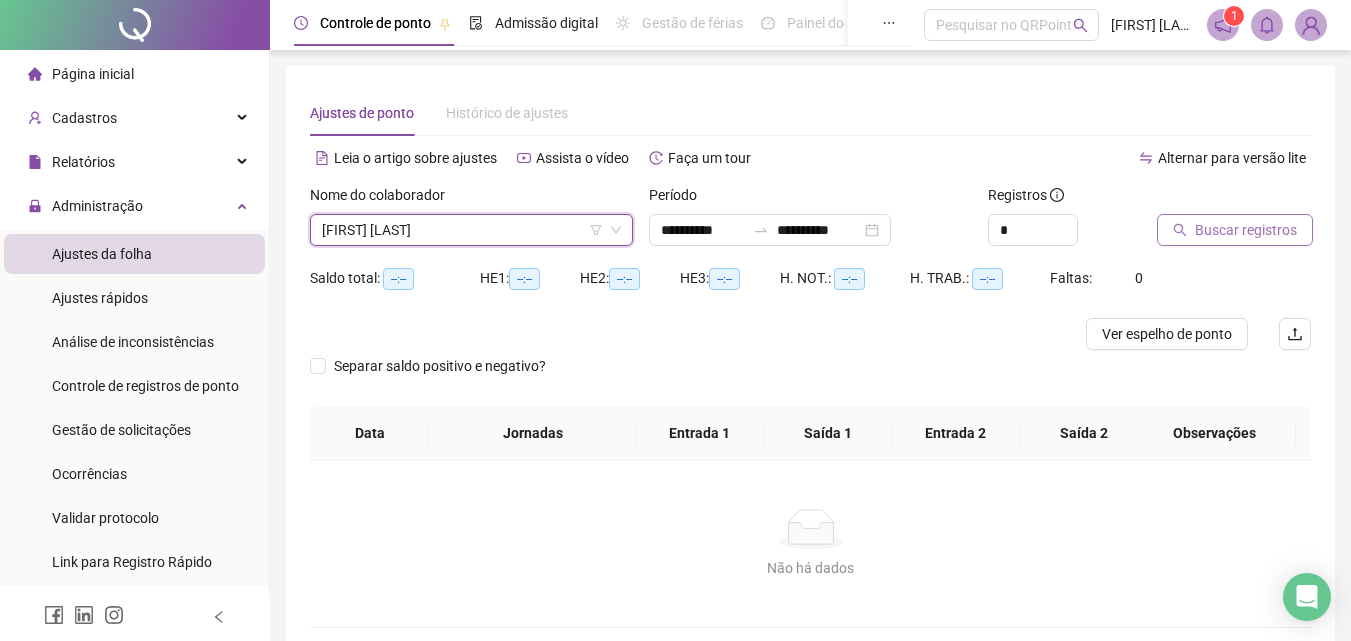 click on "Buscar registros" at bounding box center [1246, 230] 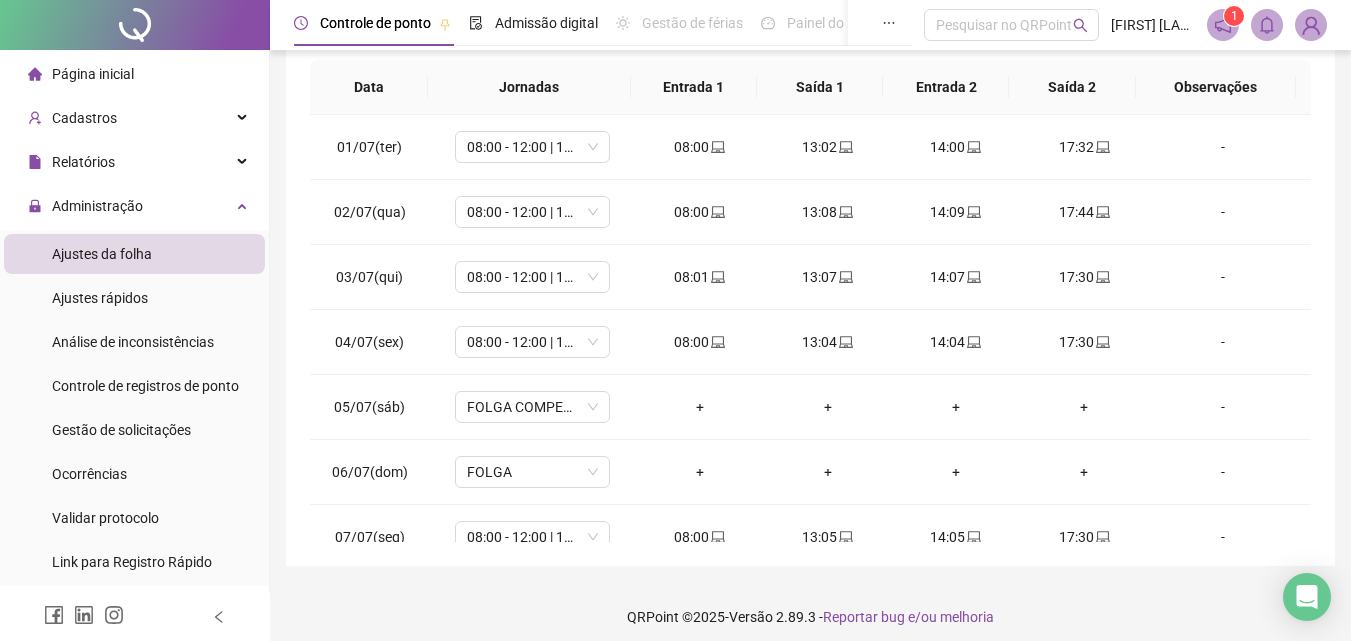 scroll, scrollTop: 357, scrollLeft: 0, axis: vertical 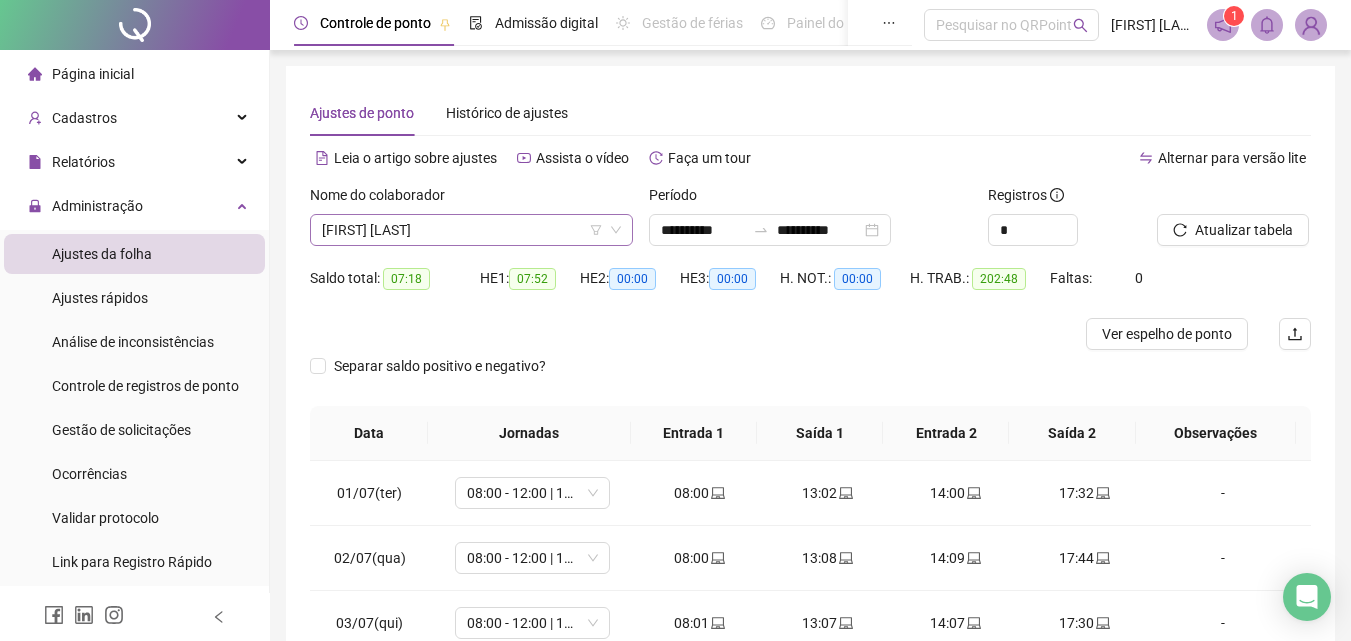 click 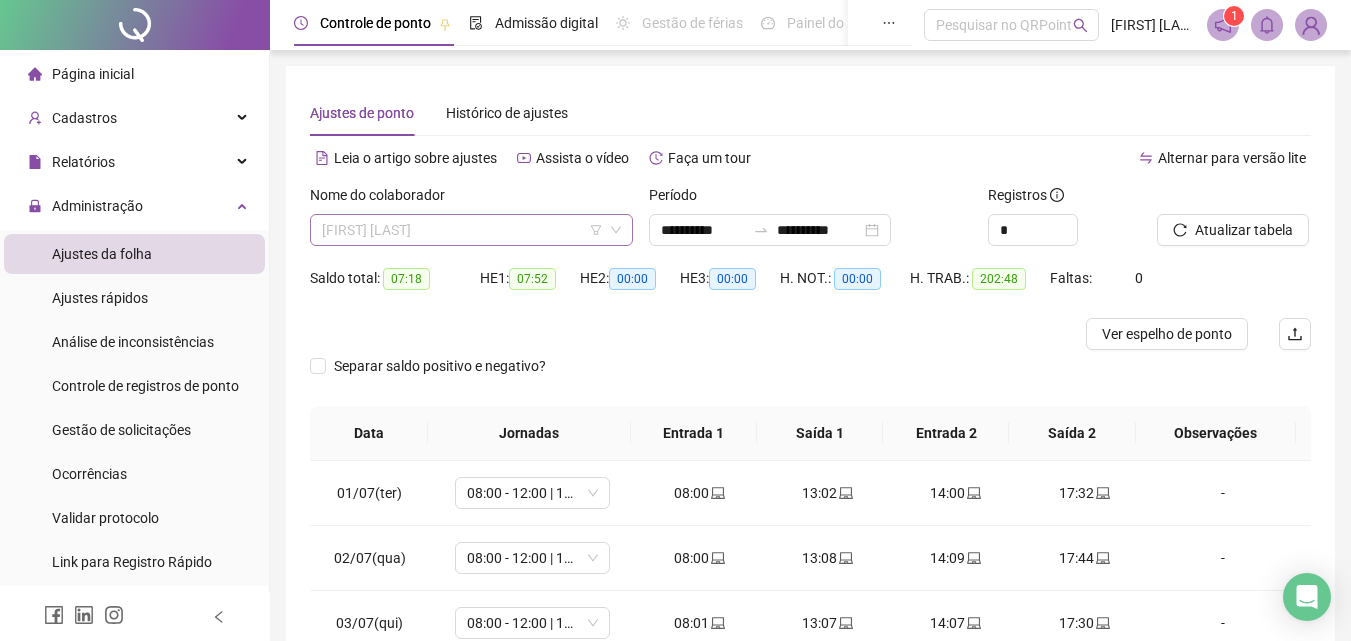 click on "[FIRST] [LAST]" at bounding box center [471, 230] 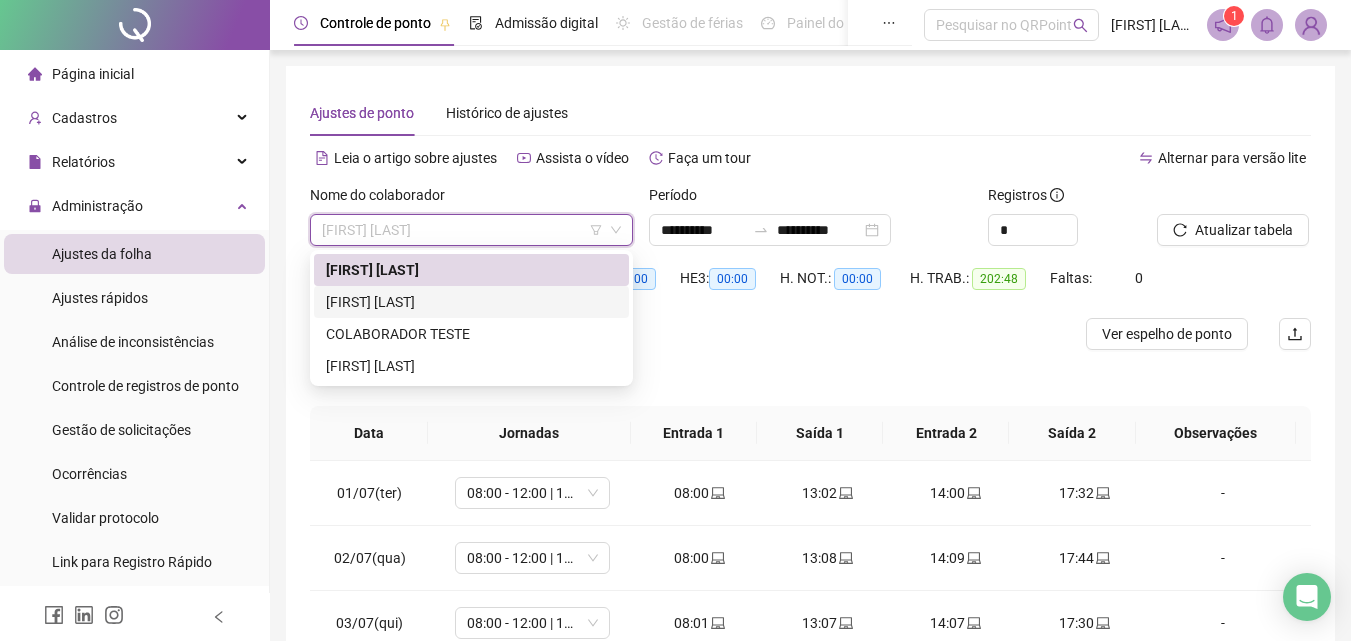 click on "[FIRST] [LAST]" at bounding box center (471, 302) 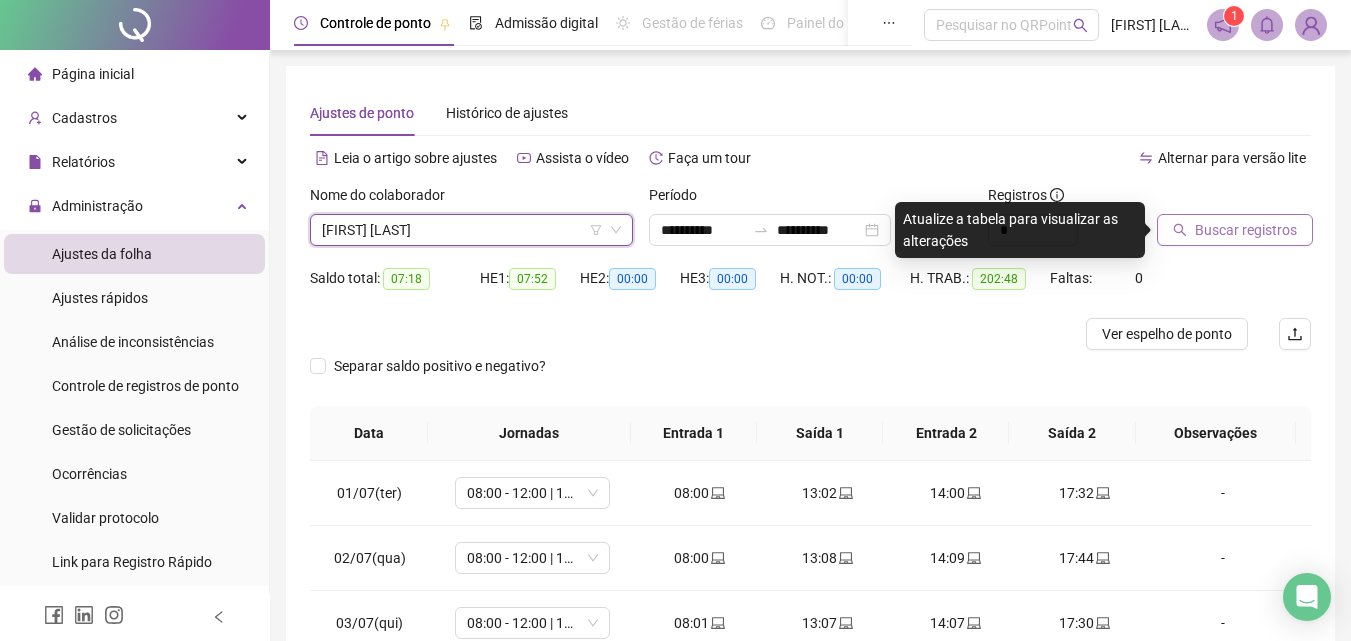 click on "Buscar registros" at bounding box center (1246, 230) 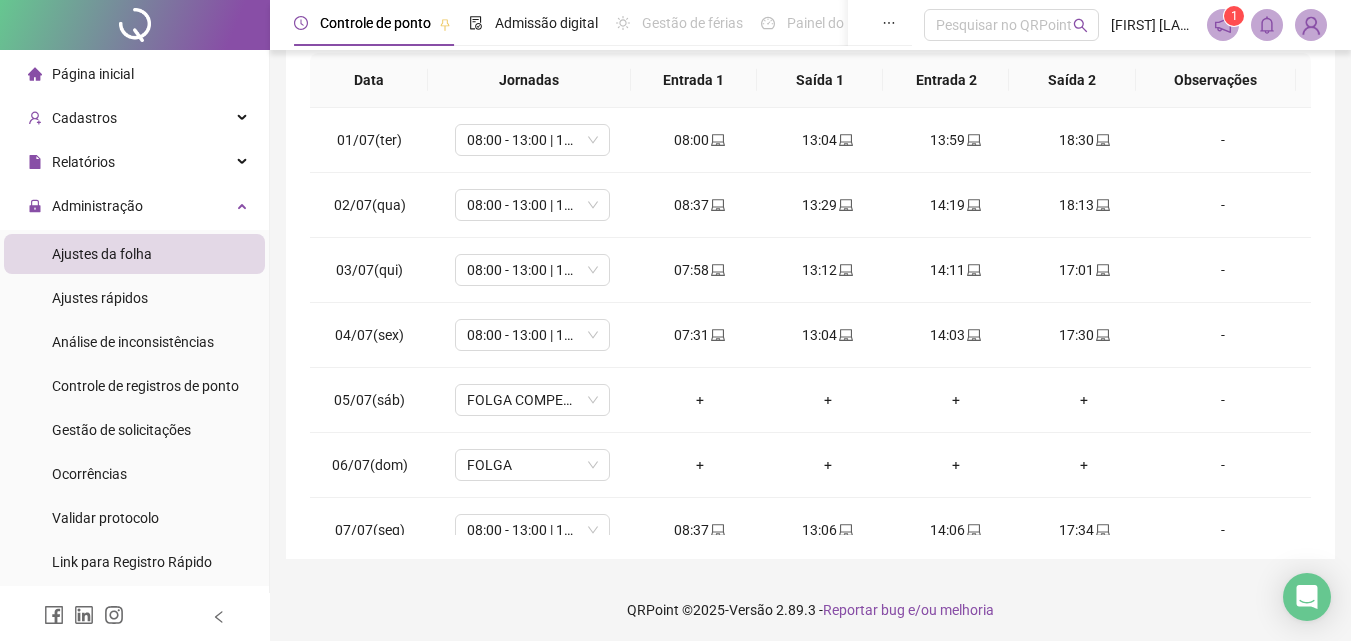 scroll, scrollTop: 357, scrollLeft: 0, axis: vertical 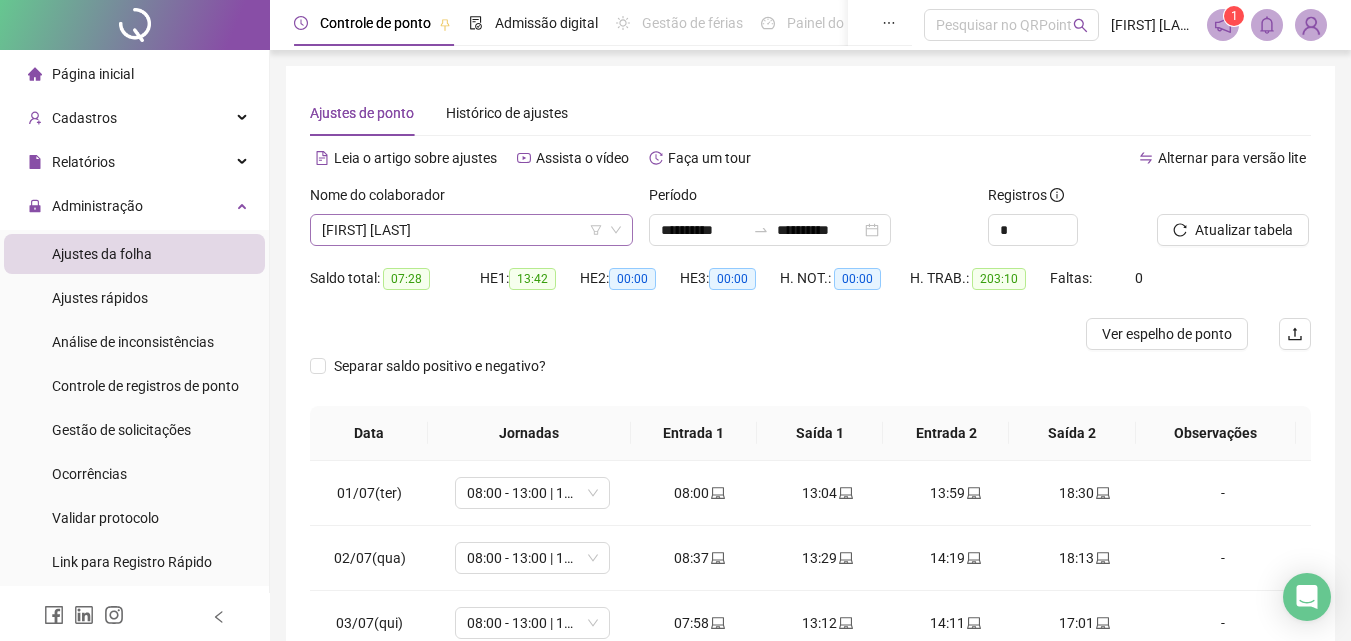 click on "[FIRST] [LAST]" at bounding box center [471, 230] 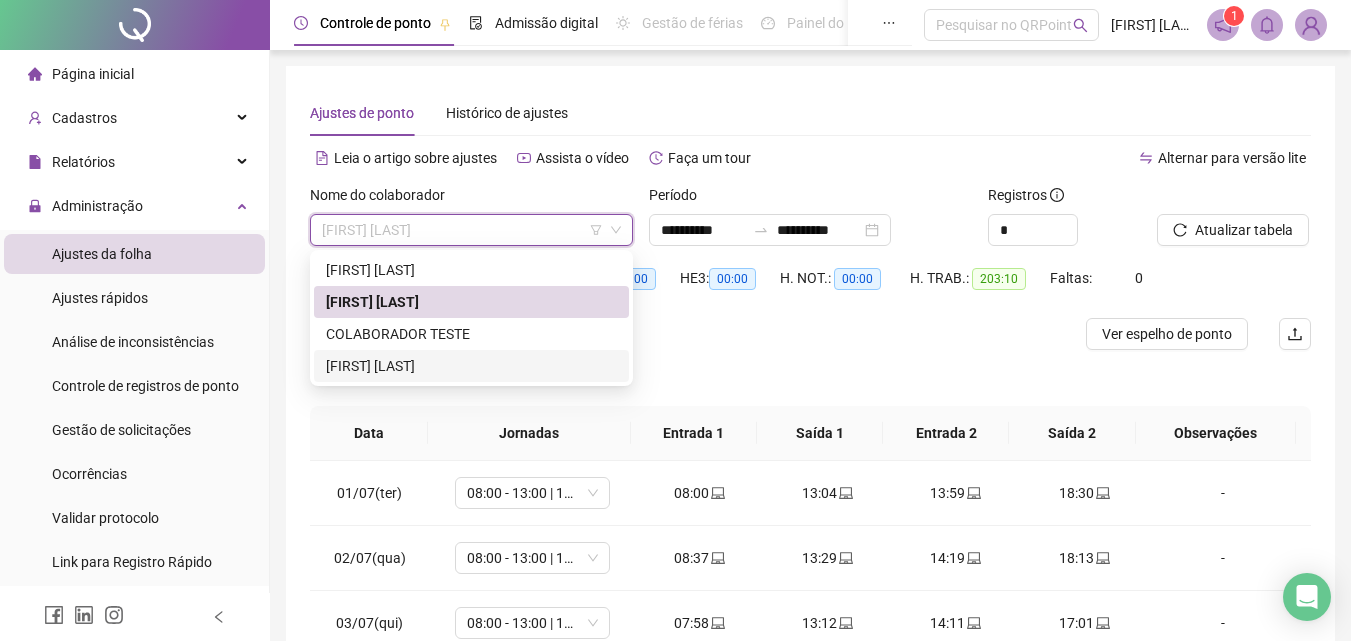 click on "[FIRST] [LAST]" at bounding box center (471, 366) 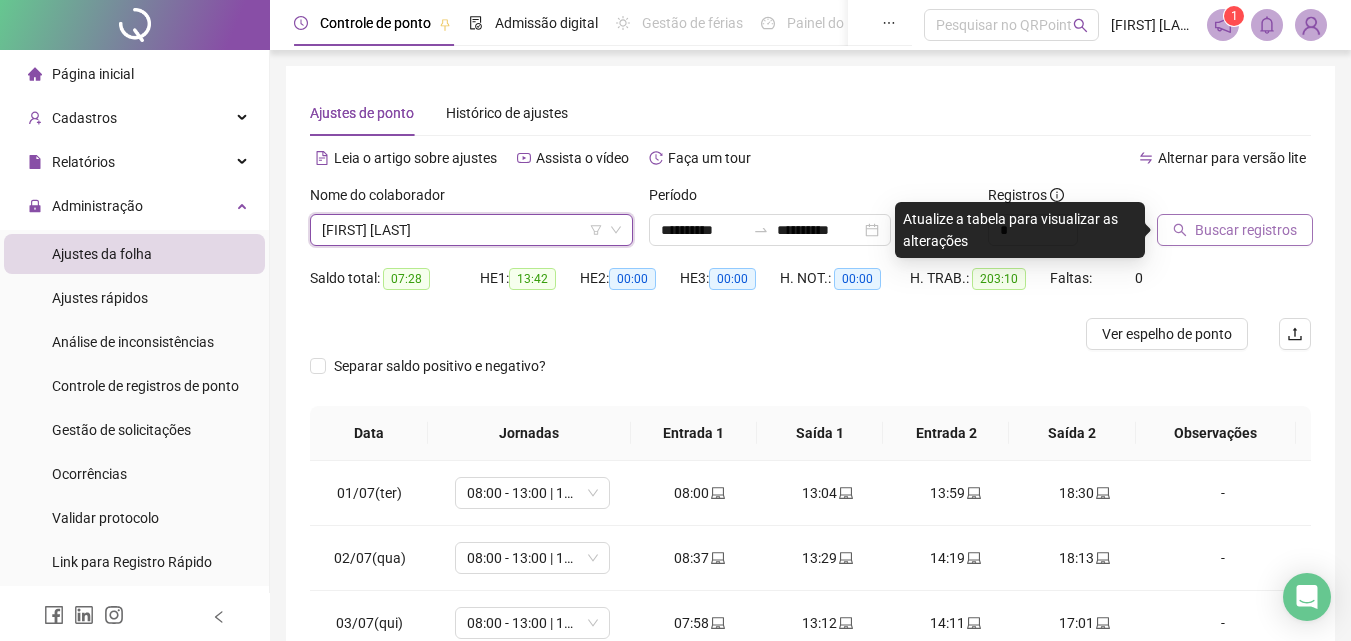 click on "Buscar registros" at bounding box center [1246, 230] 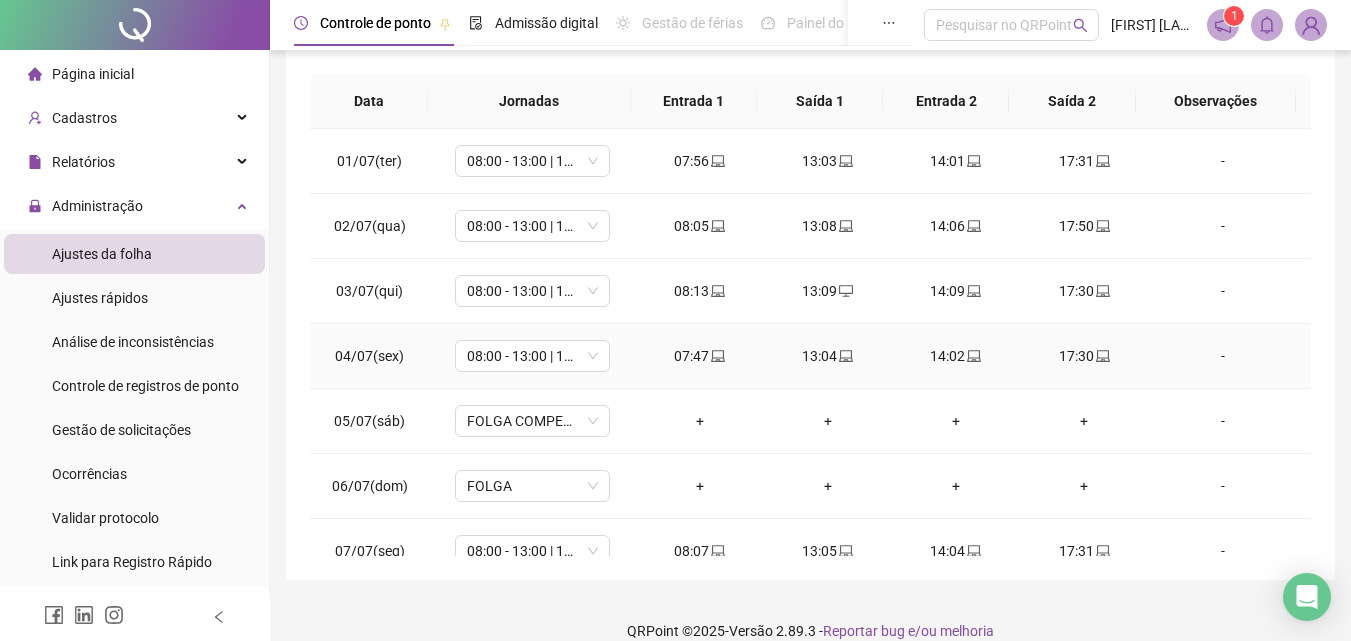 scroll, scrollTop: 357, scrollLeft: 0, axis: vertical 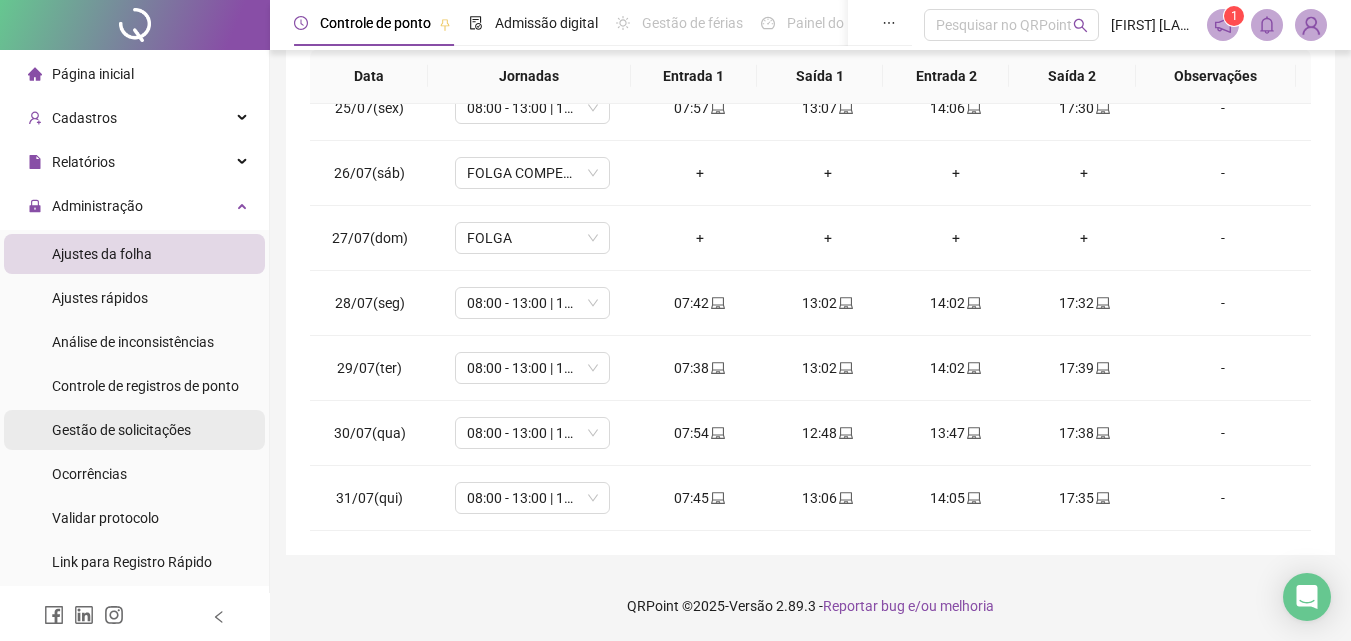 click on "Gestão de solicitações" at bounding box center (121, 430) 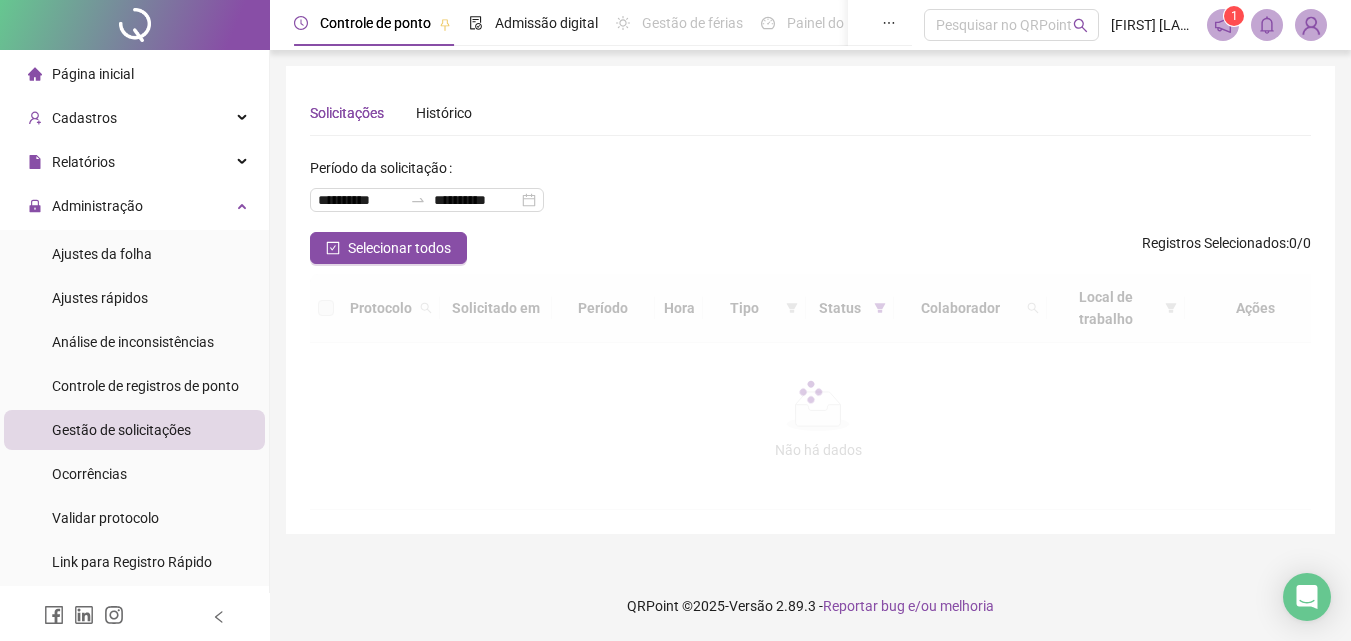 scroll, scrollTop: 0, scrollLeft: 0, axis: both 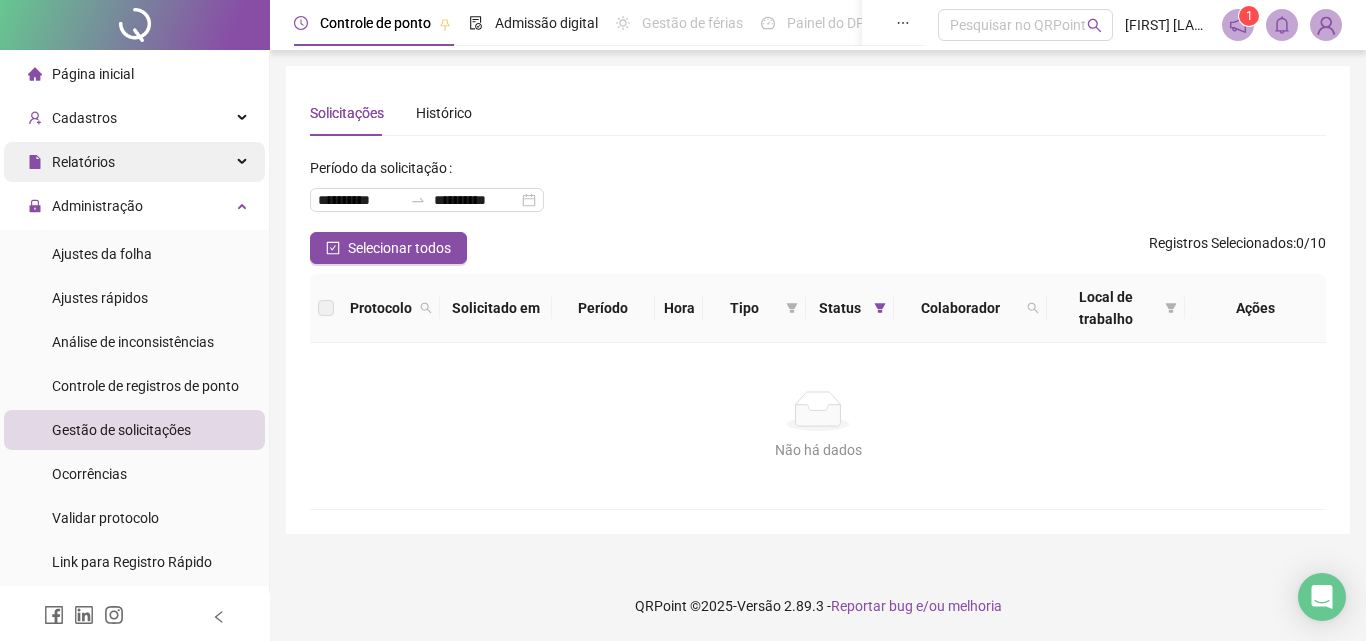 click on "Relatórios" at bounding box center [83, 162] 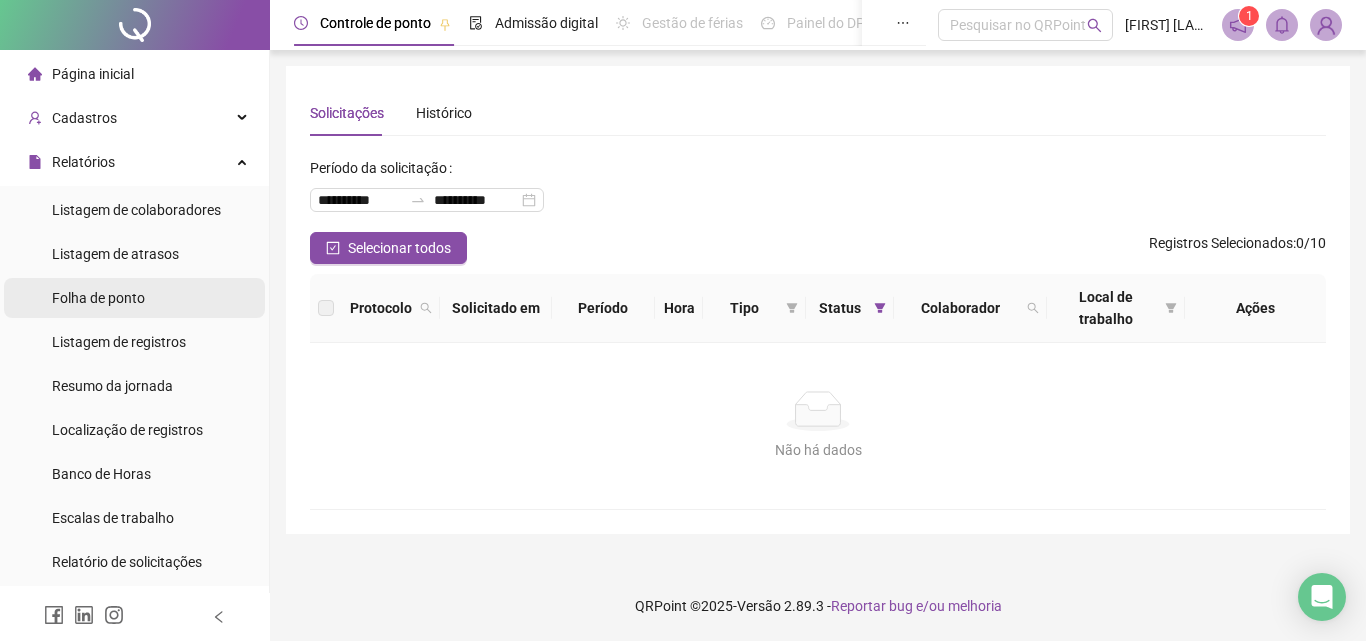 click on "Folha de ponto" at bounding box center [98, 298] 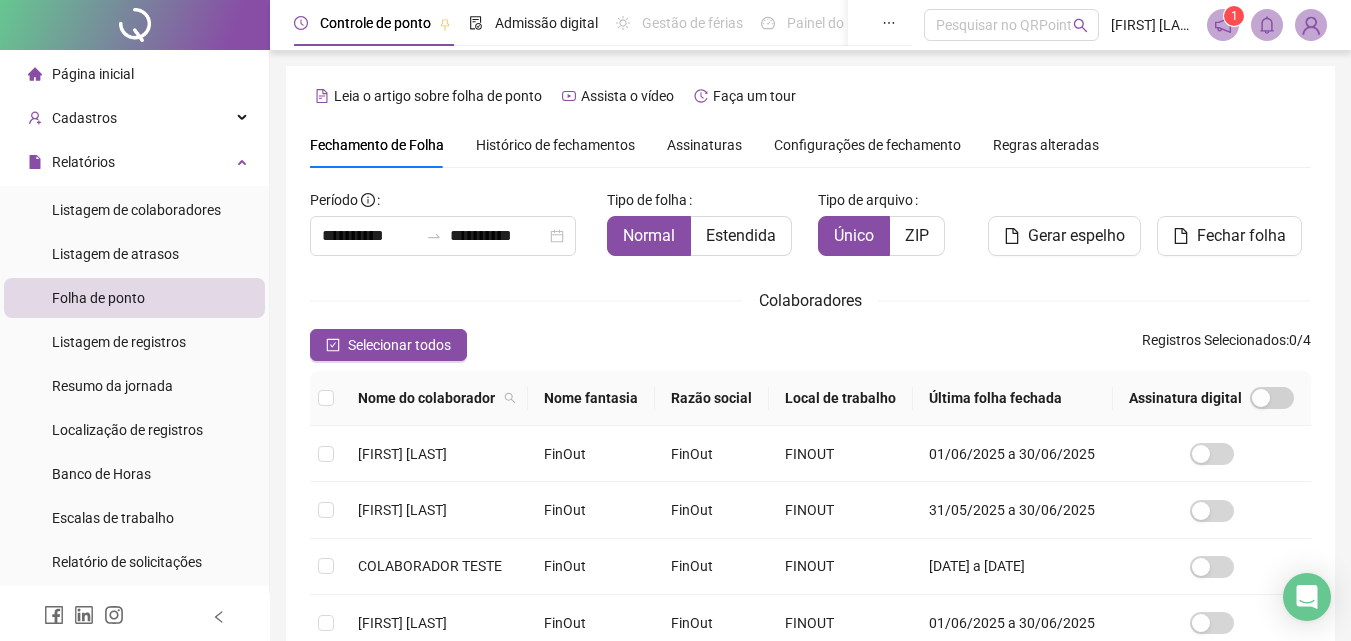 scroll, scrollTop: 89, scrollLeft: 0, axis: vertical 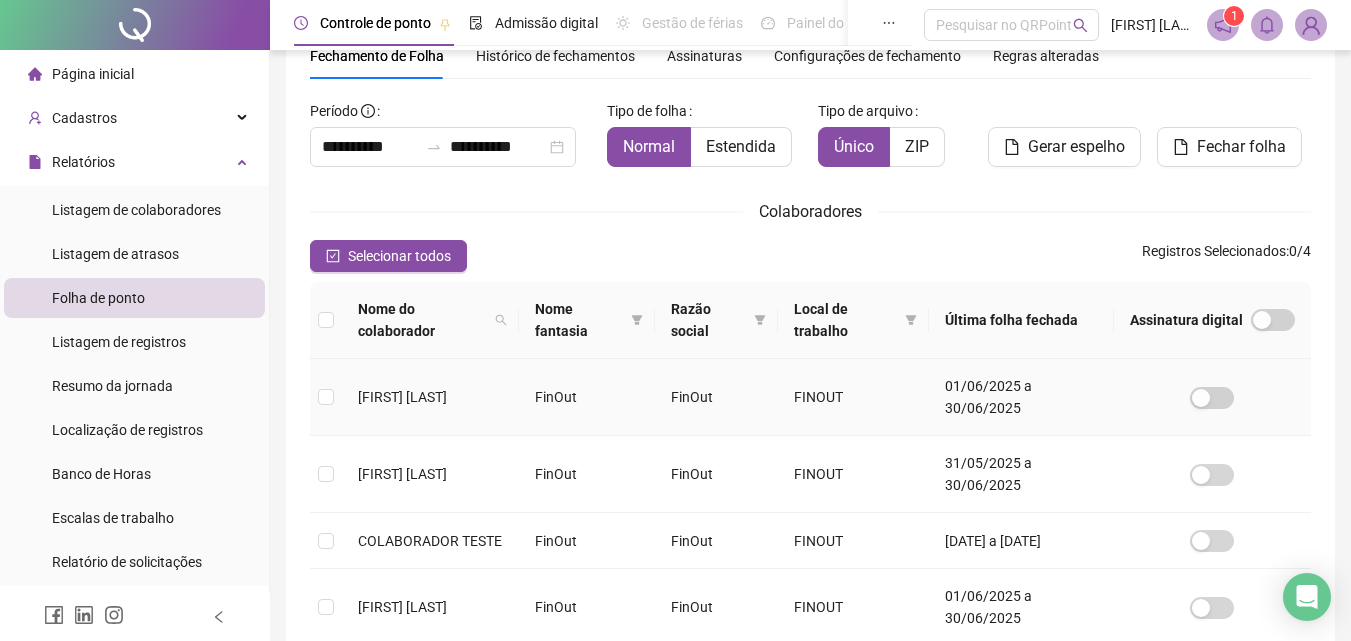 click at bounding box center (326, 397) 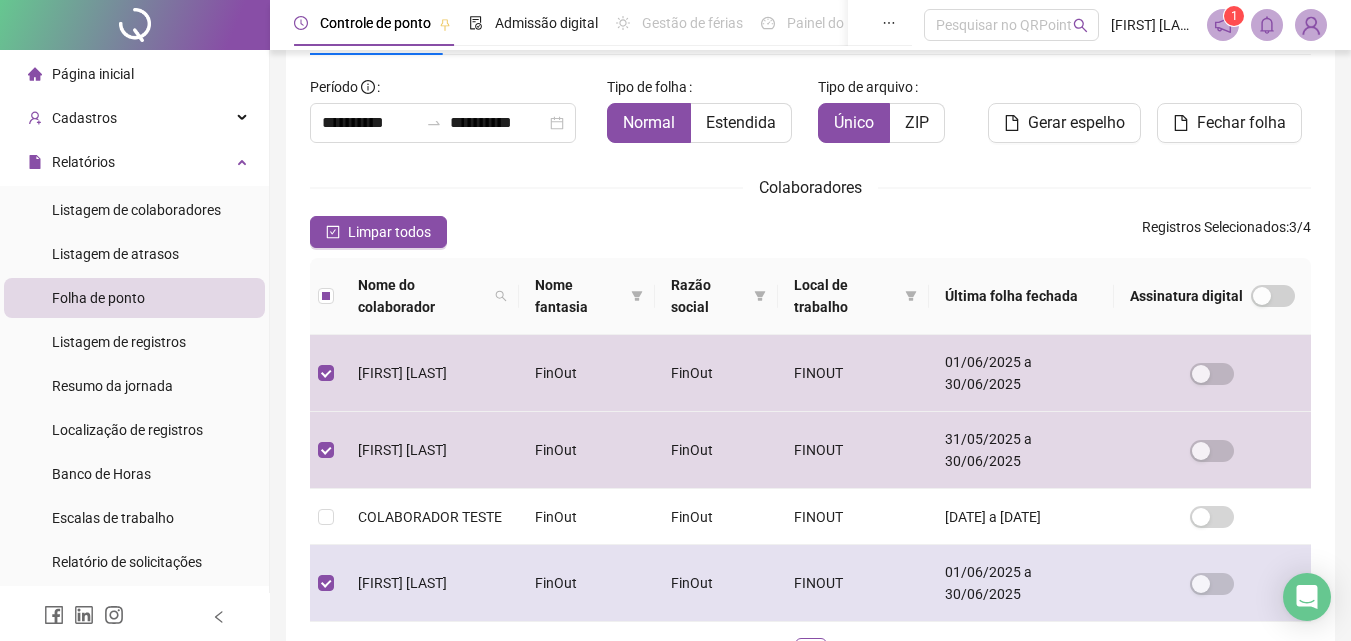 scroll, scrollTop: 89, scrollLeft: 0, axis: vertical 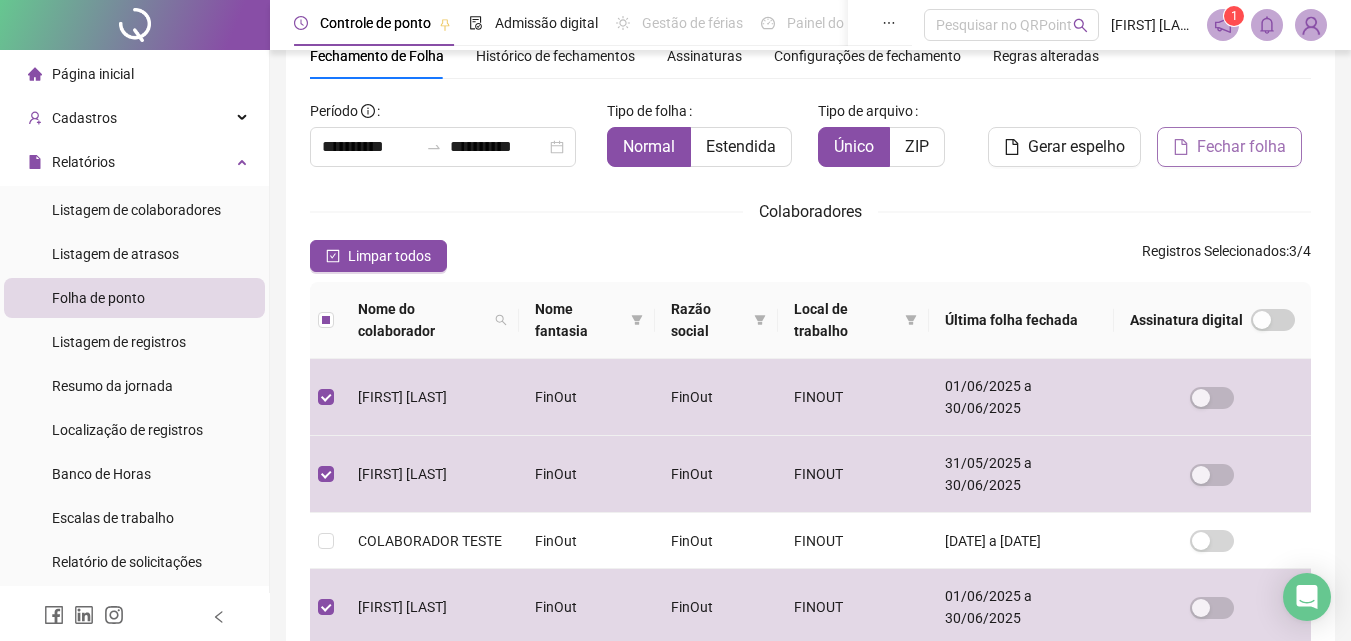 click on "Fechar folha" at bounding box center [1241, 147] 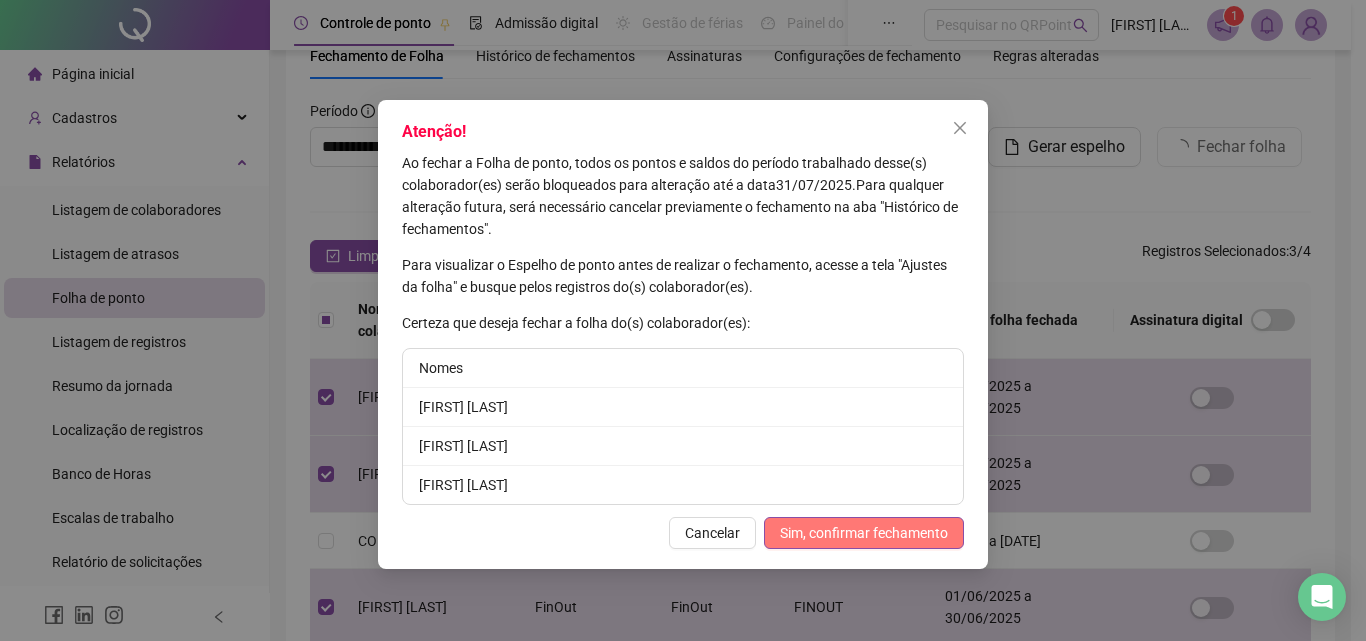click on "Sim, confirmar fechamento" at bounding box center [864, 533] 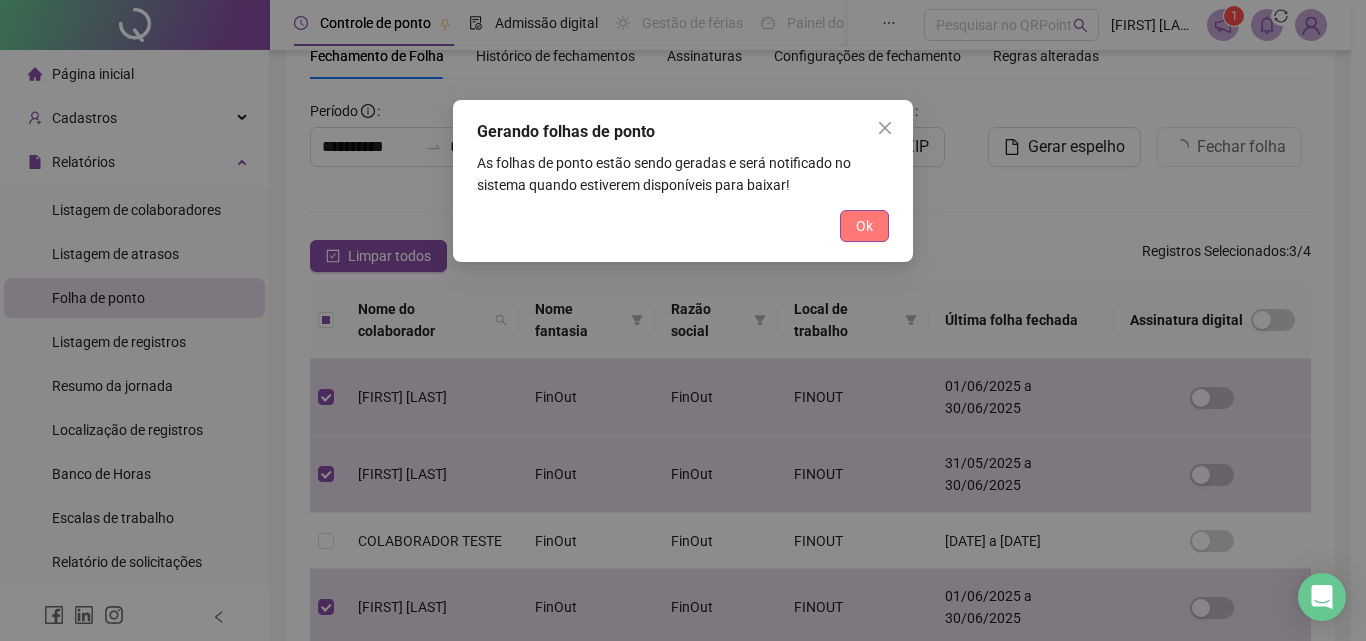 click on "Ok" at bounding box center (864, 226) 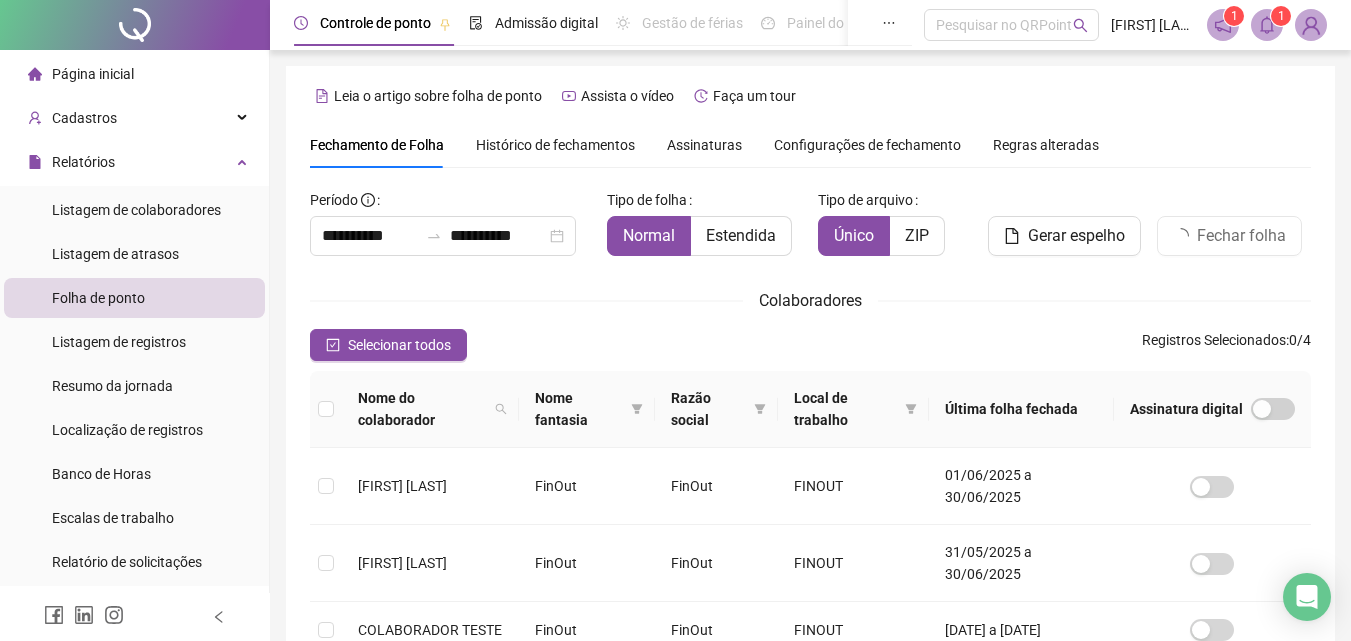 scroll, scrollTop: 89, scrollLeft: 0, axis: vertical 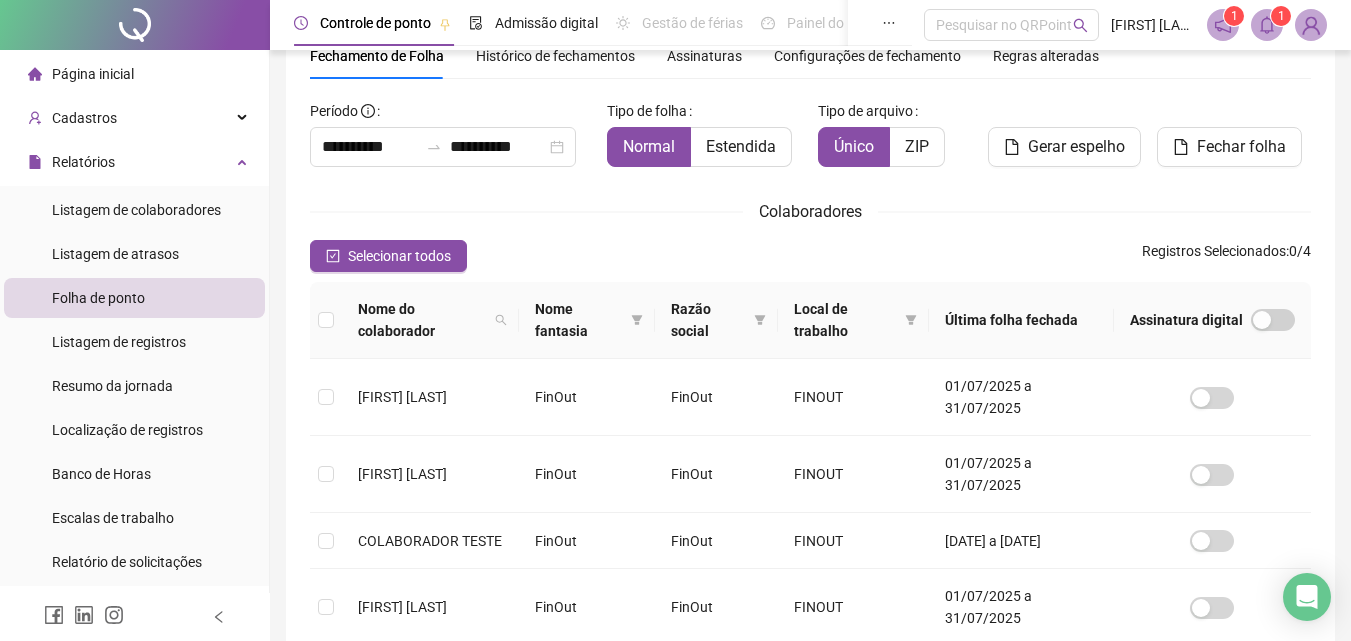 click 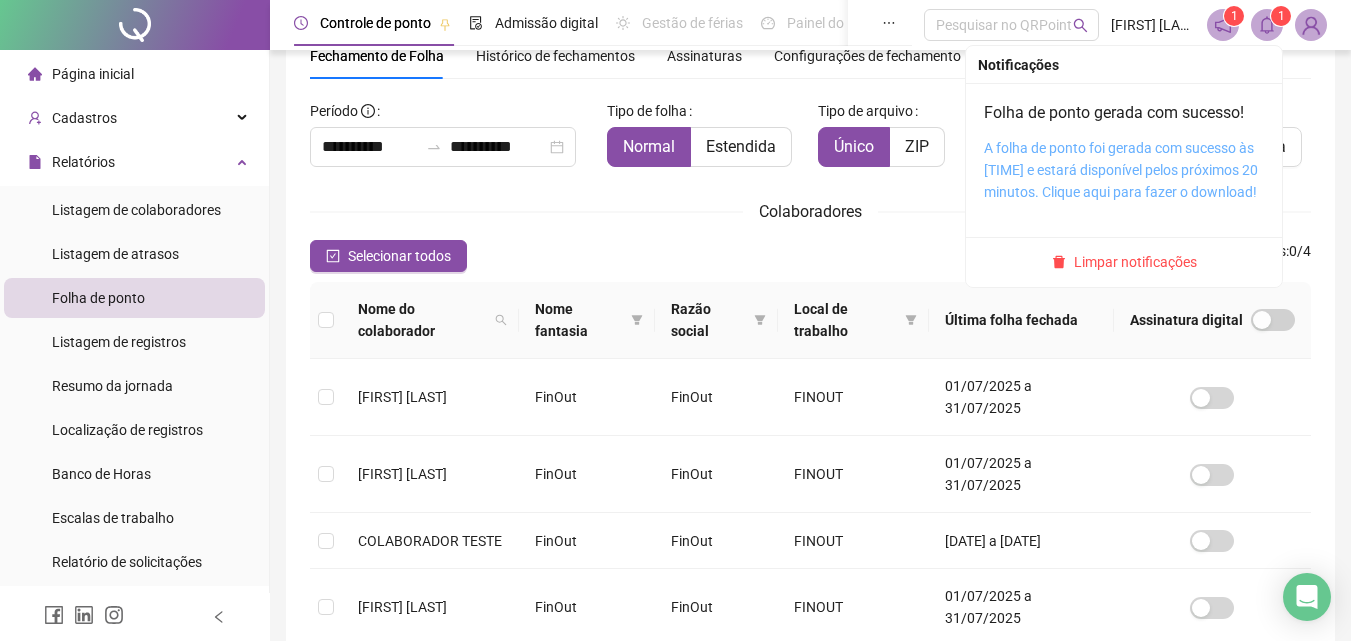 click on "A folha de ponto foi gerada com sucesso às [TIME] e estará disponível pelos próximos 20 minutos.
Clique aqui para fazer o download!" at bounding box center (1121, 170) 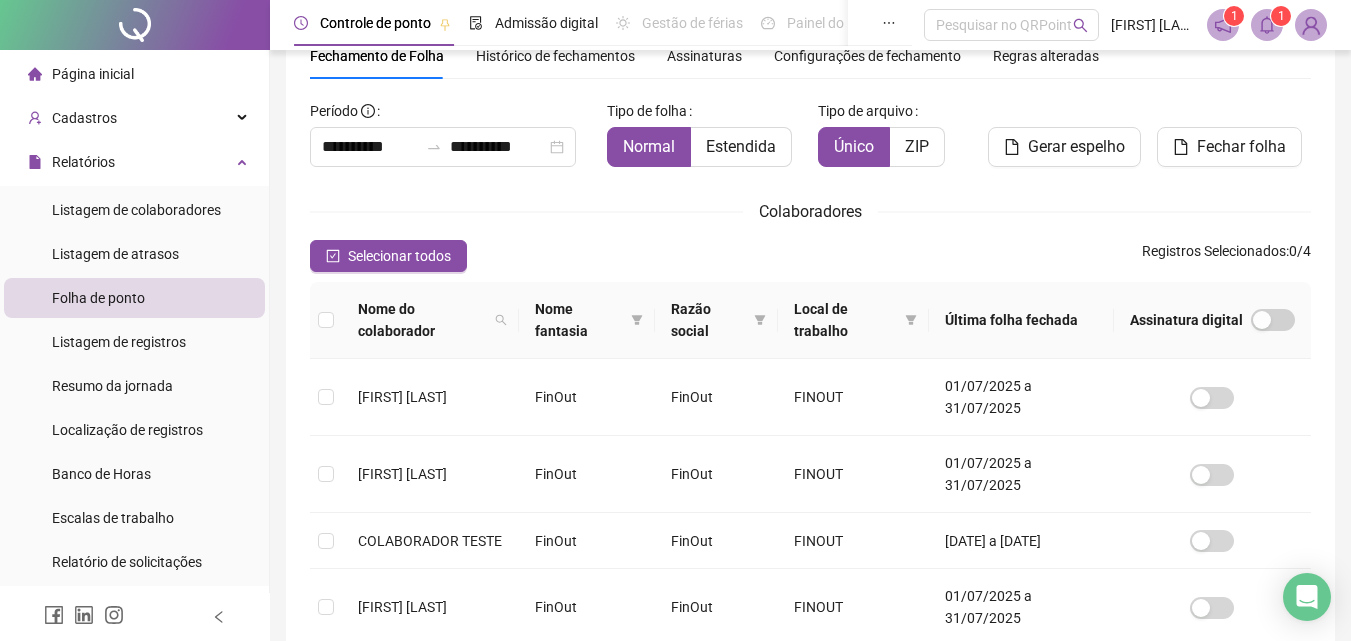 scroll, scrollTop: 0, scrollLeft: 0, axis: both 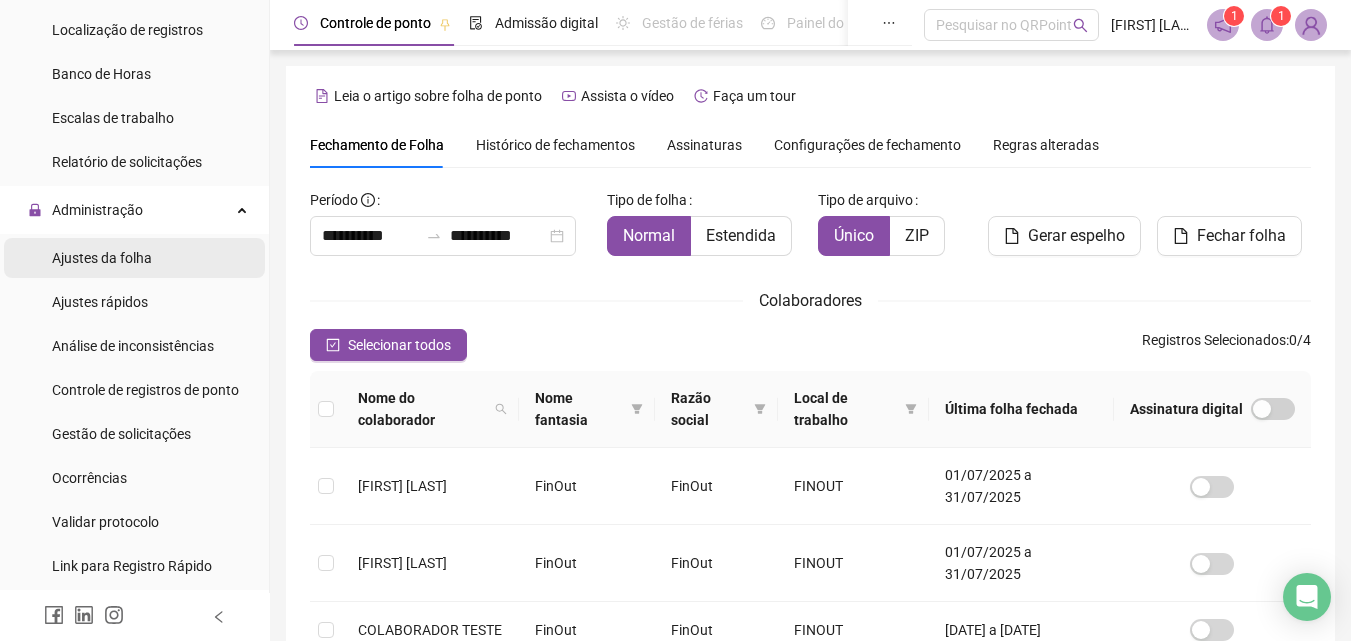 click on "Ajustes da folha" at bounding box center (102, 258) 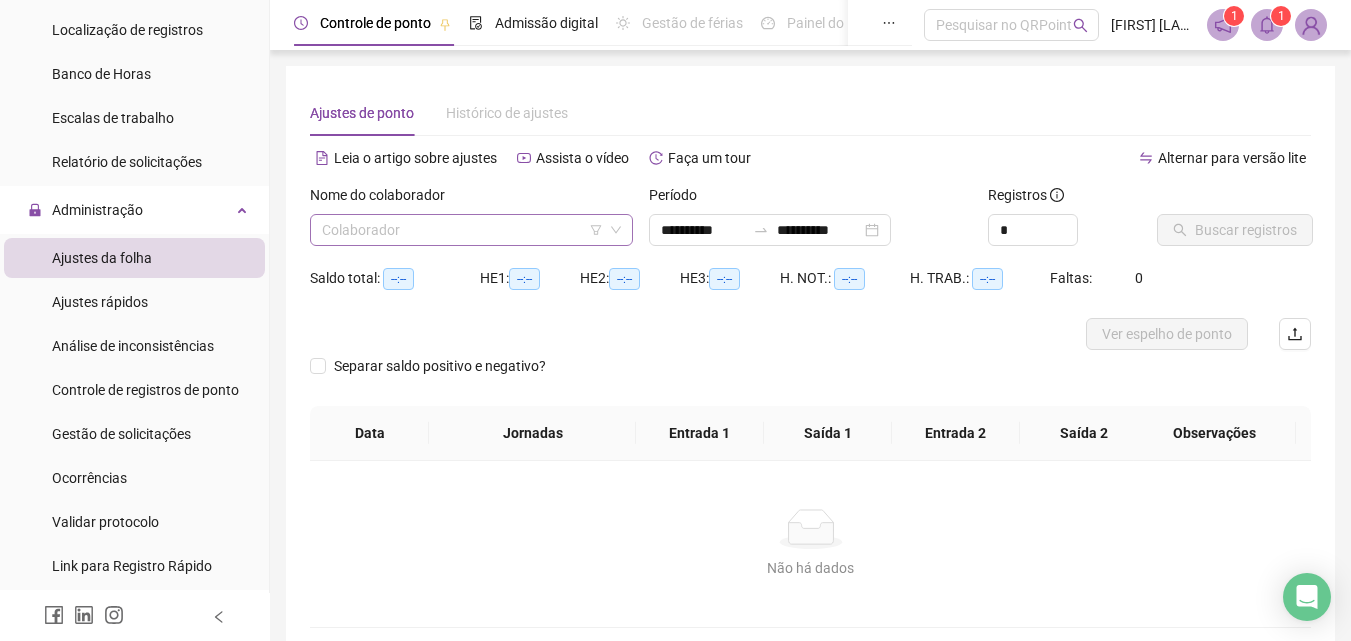click at bounding box center (462, 230) 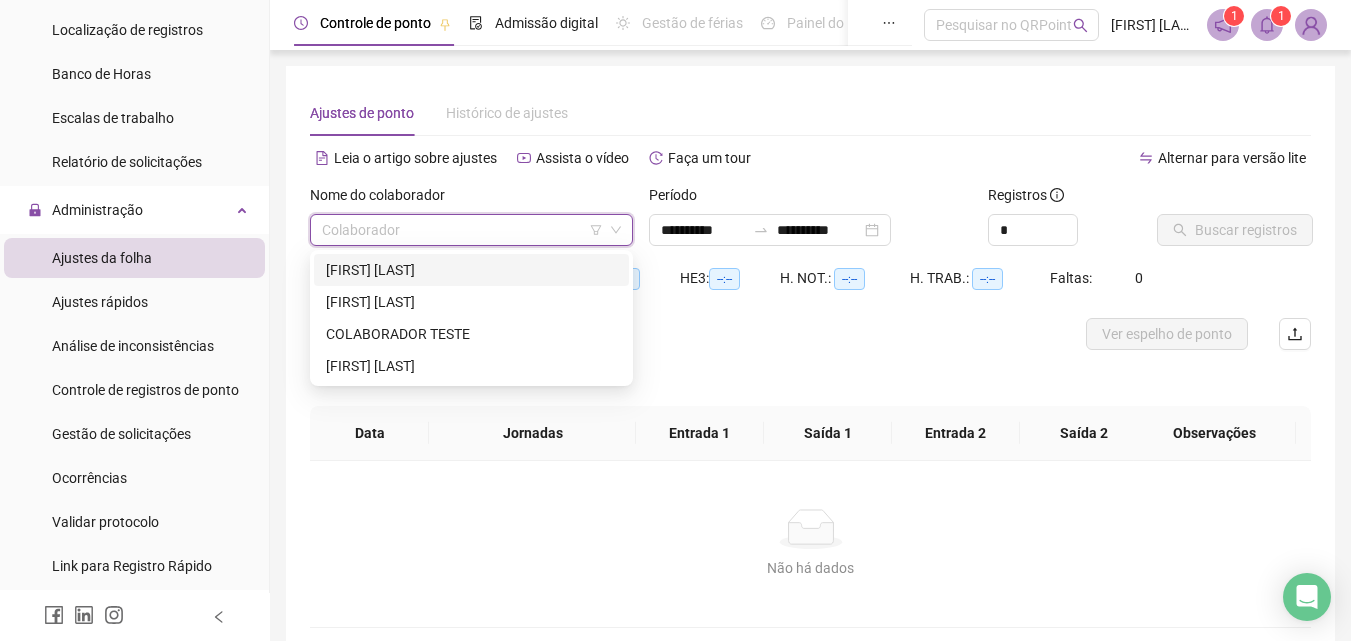 click on "[FIRST] [LAST]" at bounding box center (471, 270) 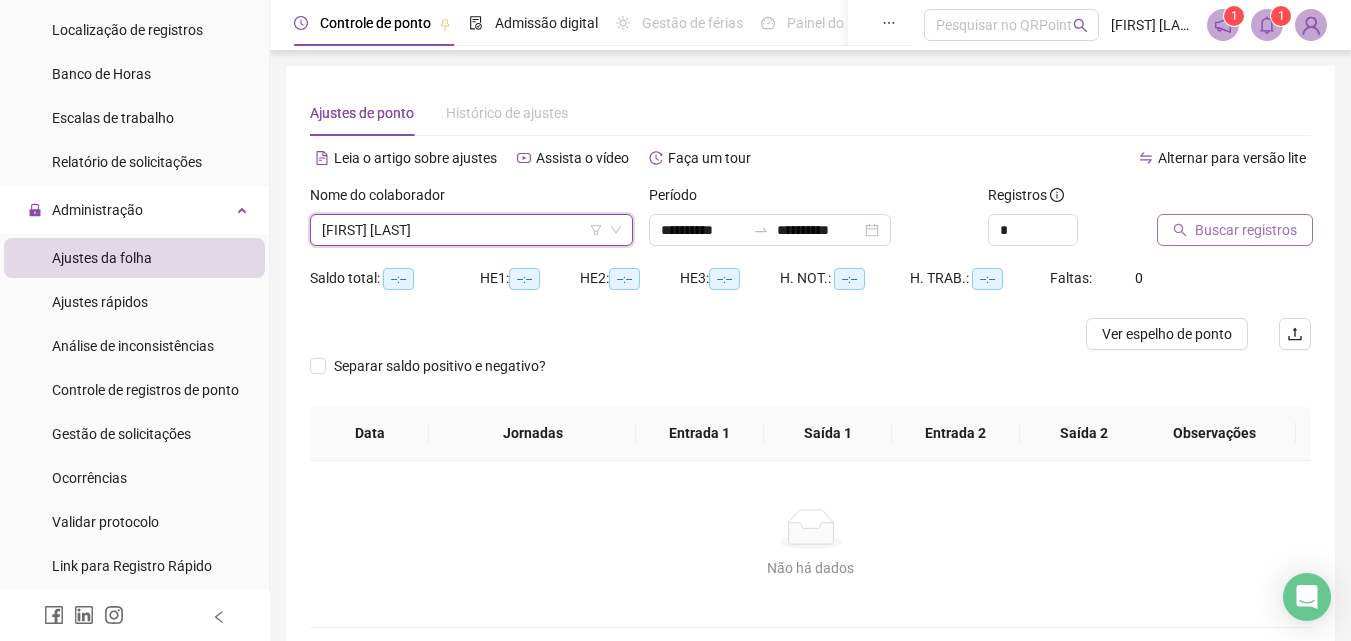 click on "Buscar registros" at bounding box center [1246, 230] 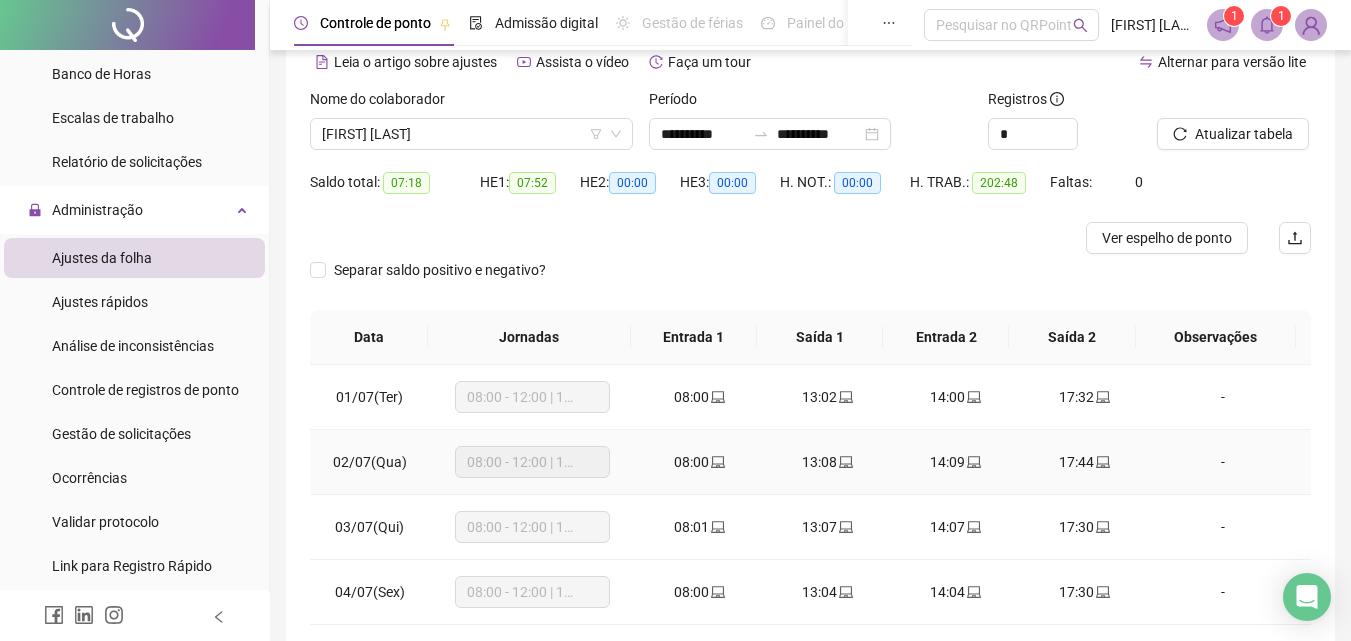 scroll, scrollTop: 0, scrollLeft: 0, axis: both 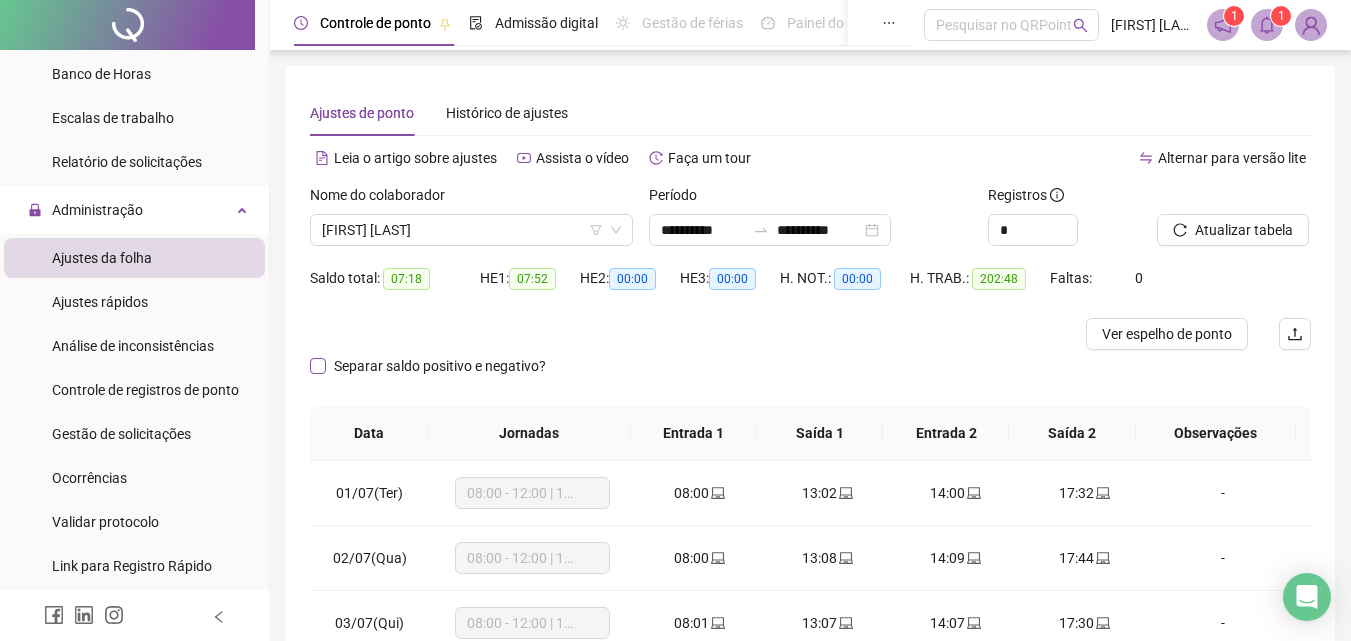 click on "Separar saldo positivo e negativo?" at bounding box center (440, 366) 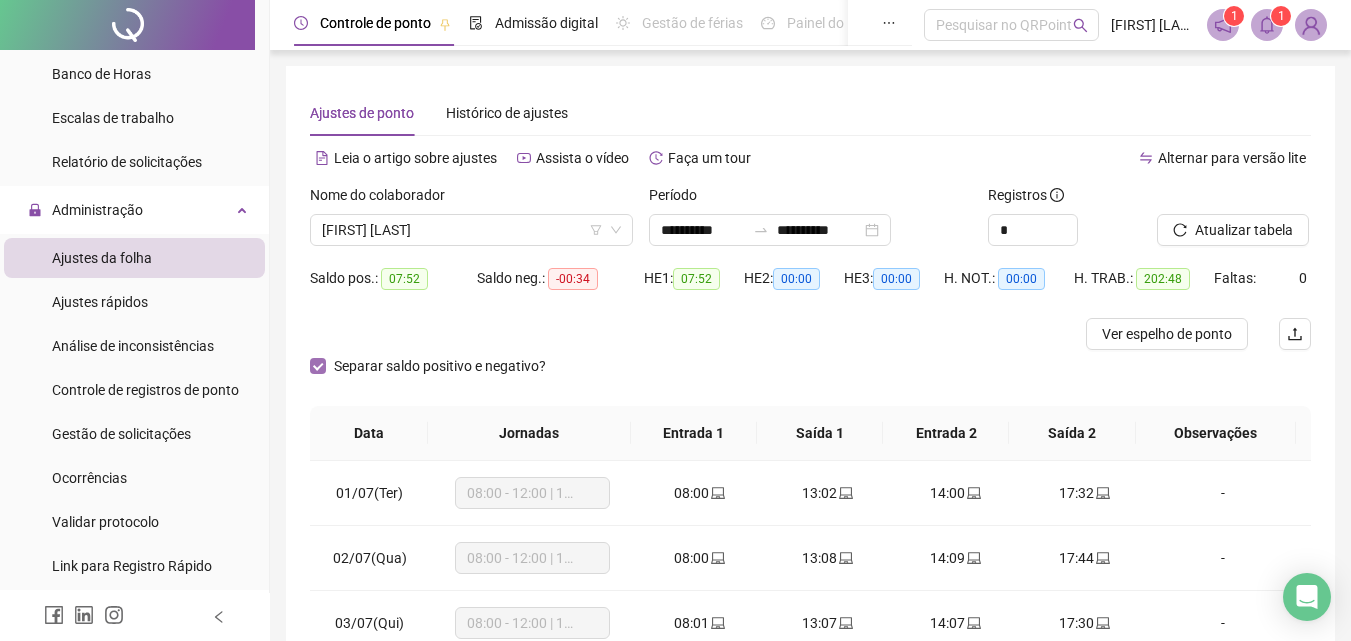 click on "Separar saldo positivo e negativo?" at bounding box center [440, 366] 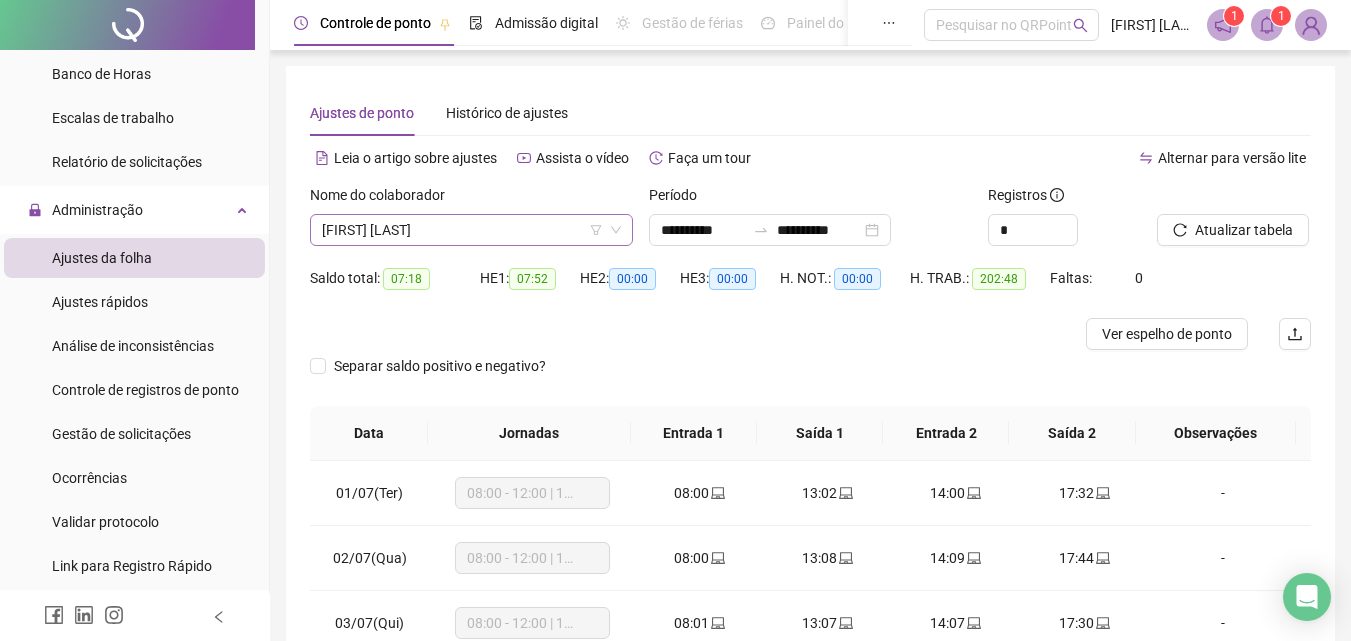click on "[FIRST] [LAST]" at bounding box center [471, 230] 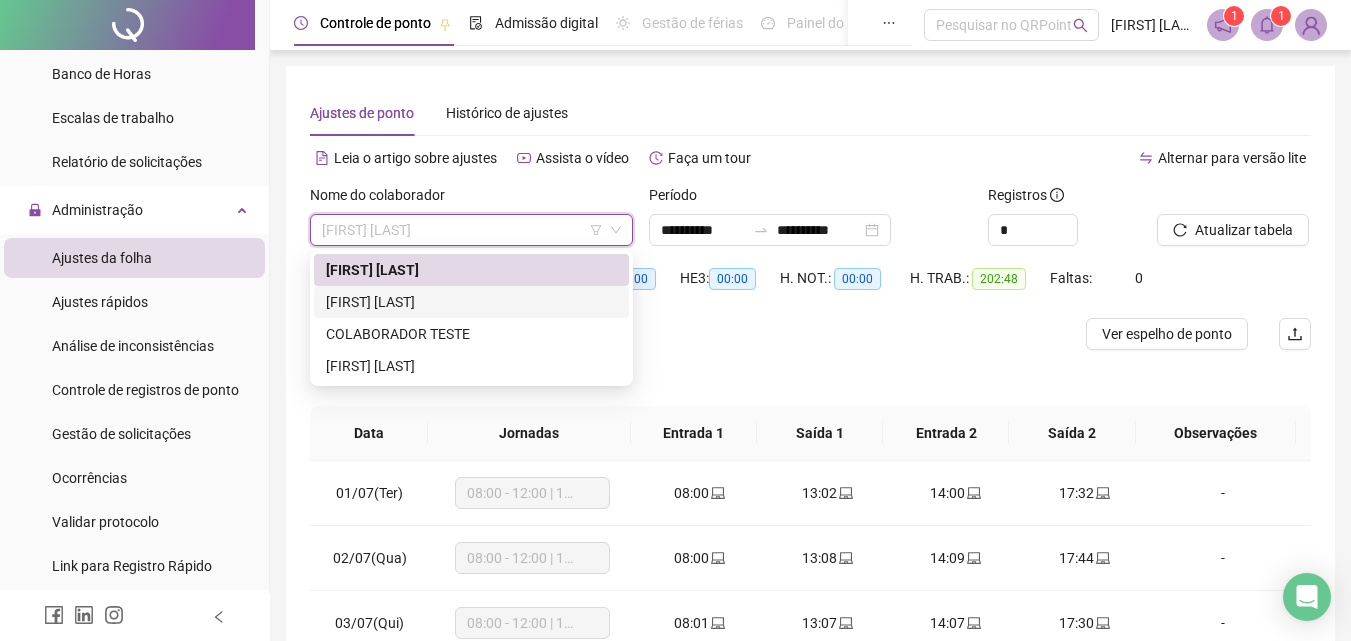 click on "[FIRST] [LAST]" at bounding box center (471, 302) 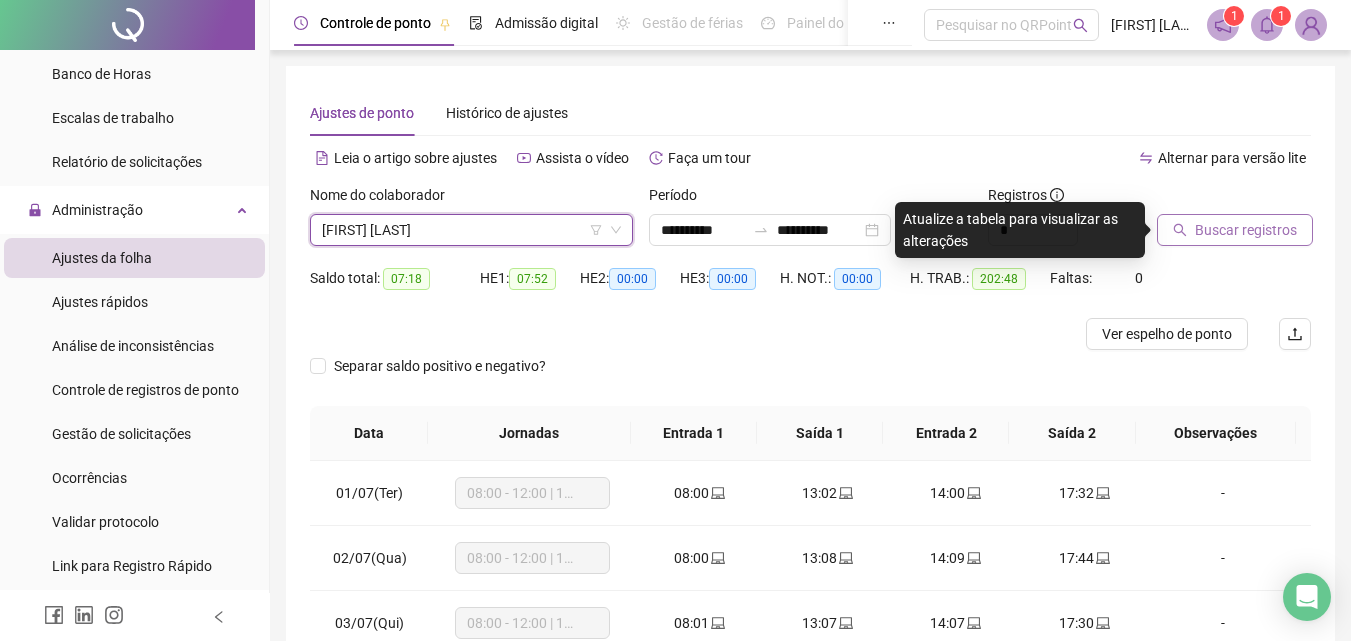 click on "Buscar registros" at bounding box center (1246, 230) 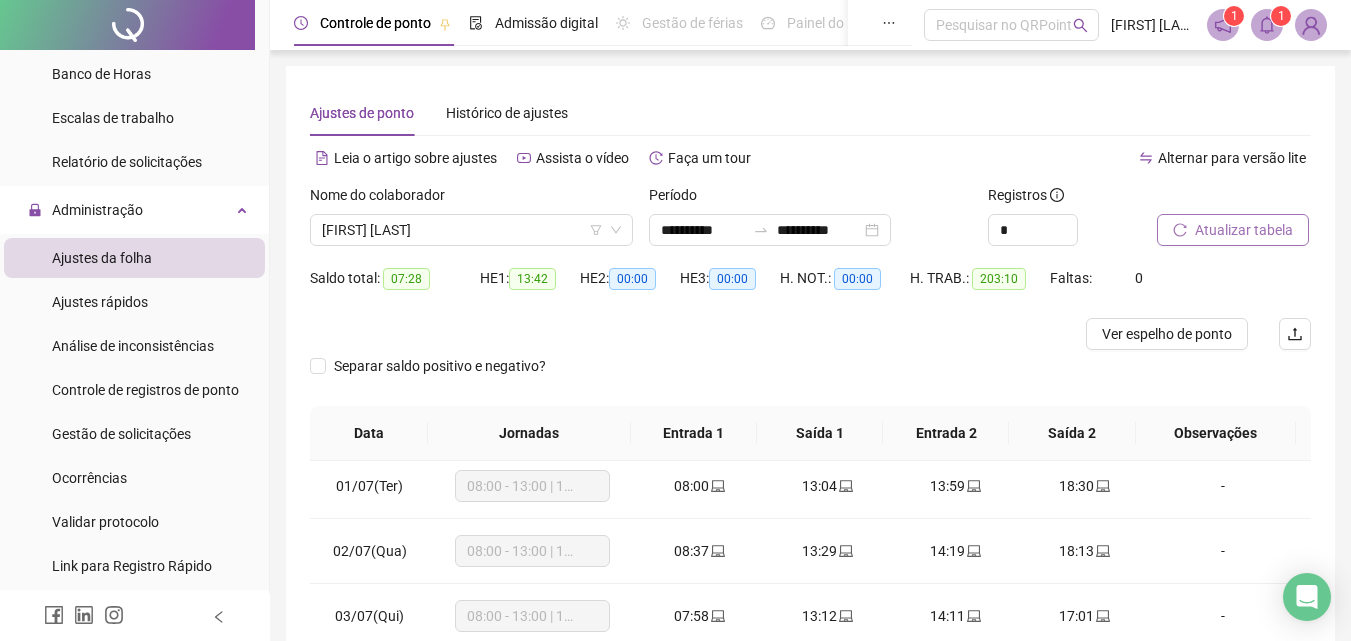 scroll, scrollTop: 0, scrollLeft: 0, axis: both 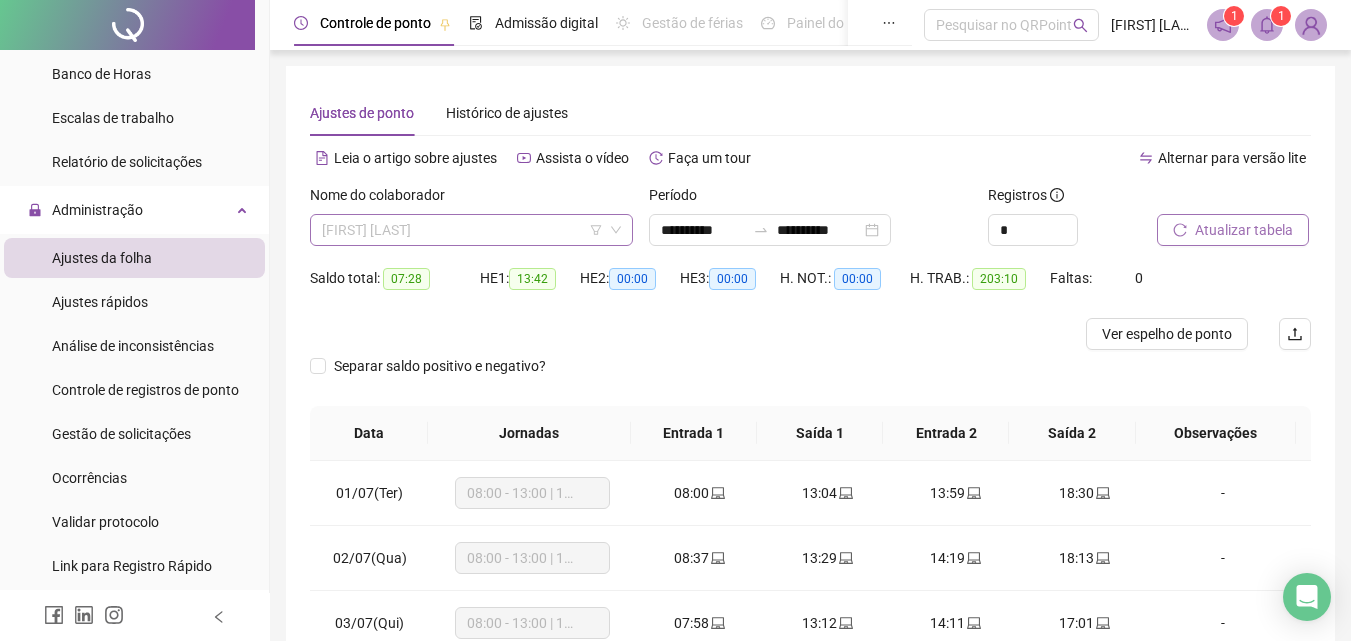click on "[FIRST] [LAST]" at bounding box center [471, 230] 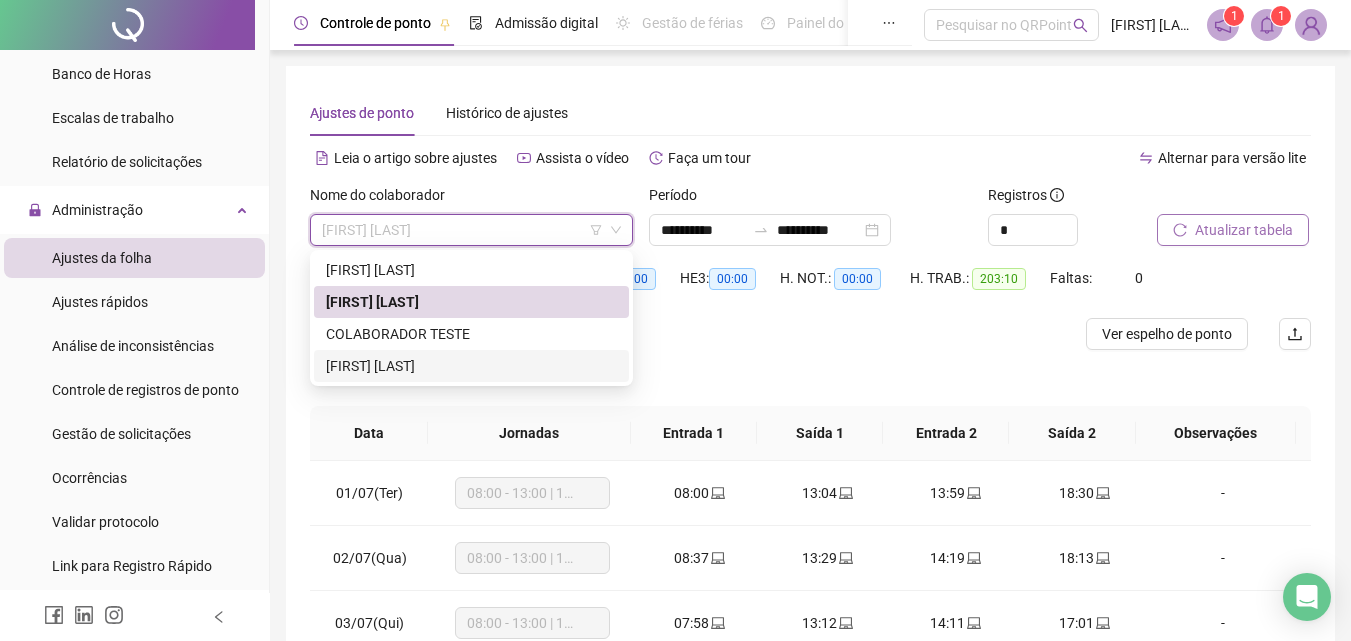 click on "[FIRST] [LAST]" at bounding box center (471, 366) 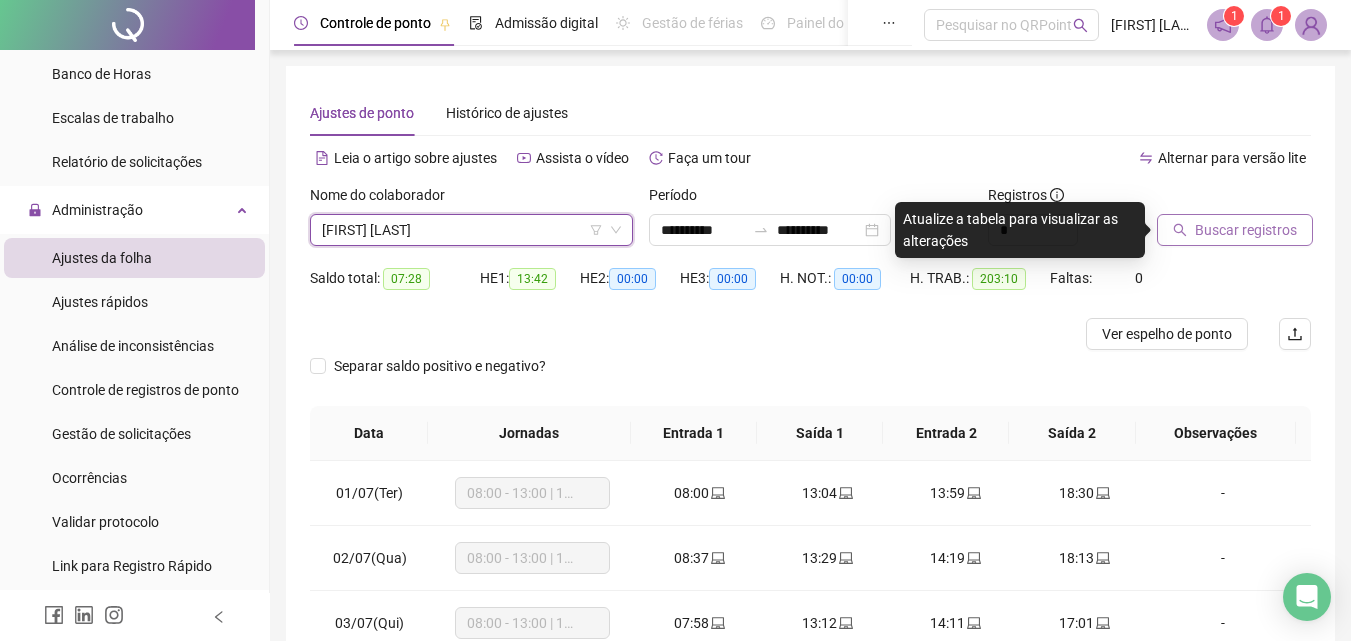 click on "Buscar registros" at bounding box center (1235, 230) 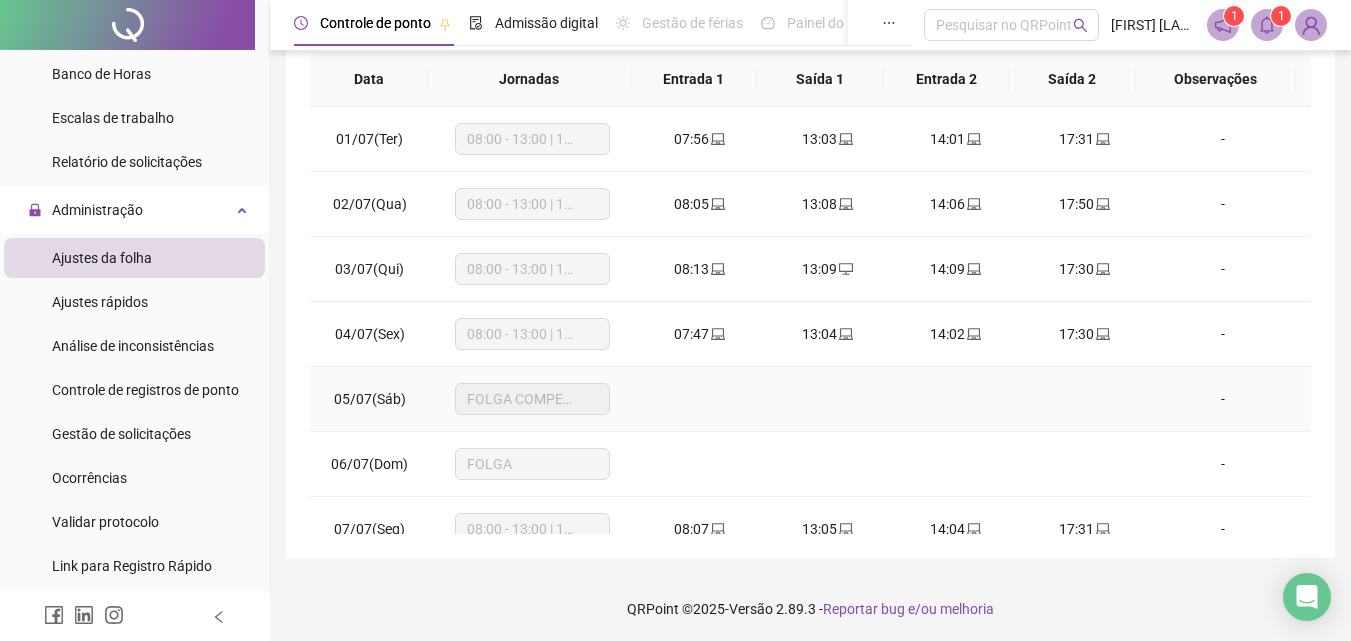 scroll, scrollTop: 357, scrollLeft: 0, axis: vertical 